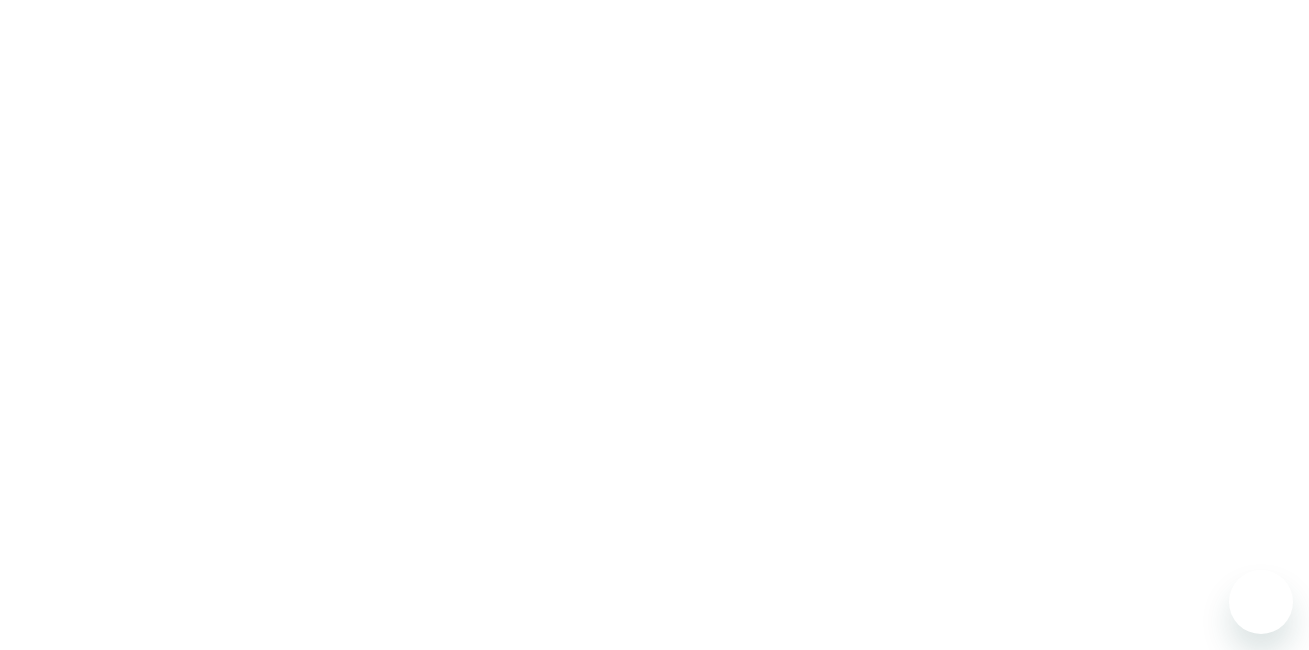 scroll, scrollTop: 0, scrollLeft: 0, axis: both 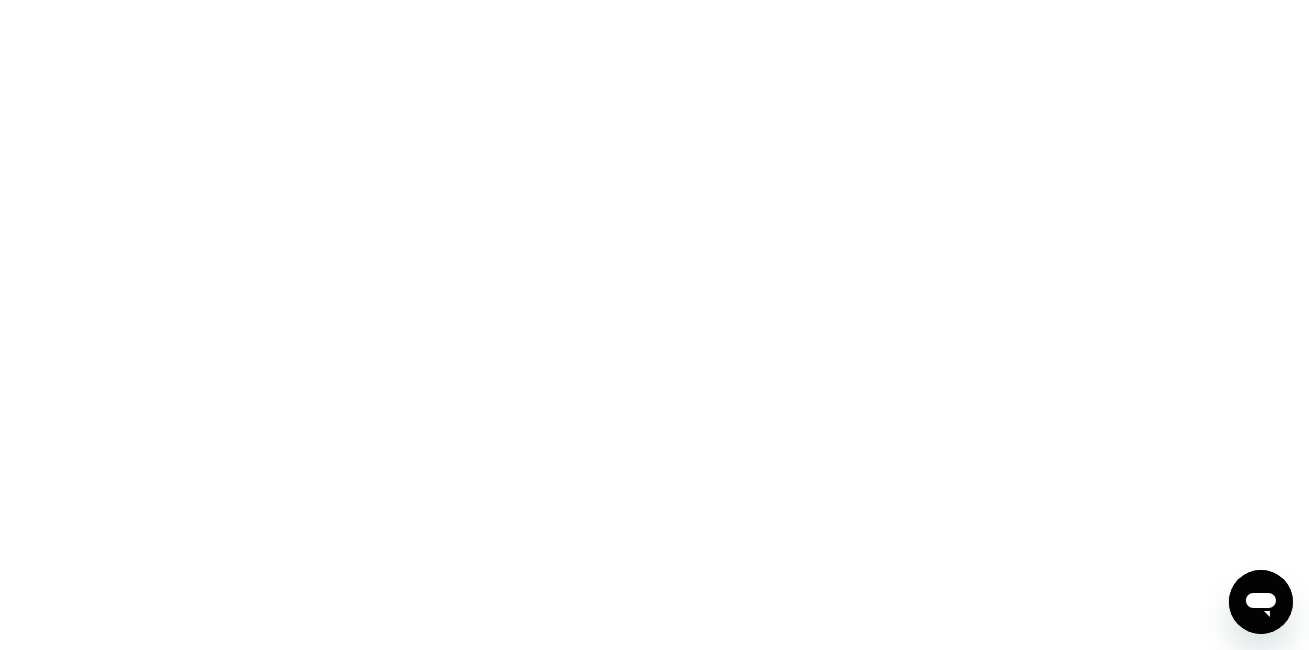 click at bounding box center (654, 325) 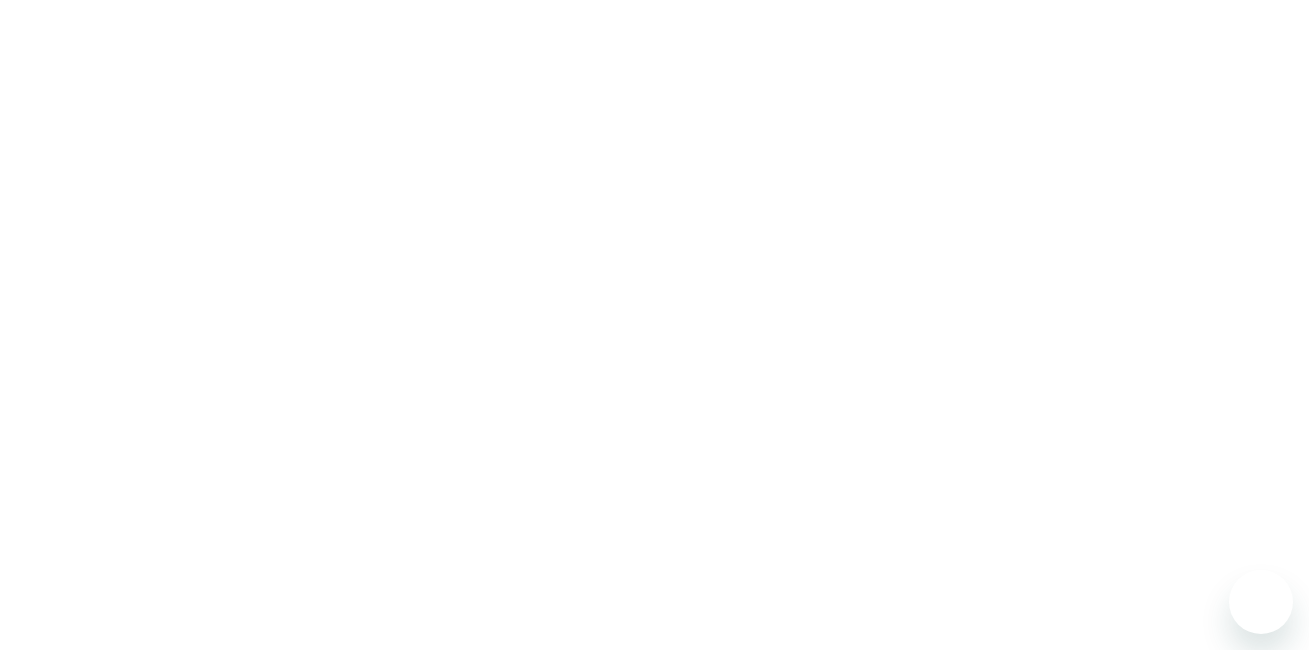 scroll, scrollTop: 0, scrollLeft: 0, axis: both 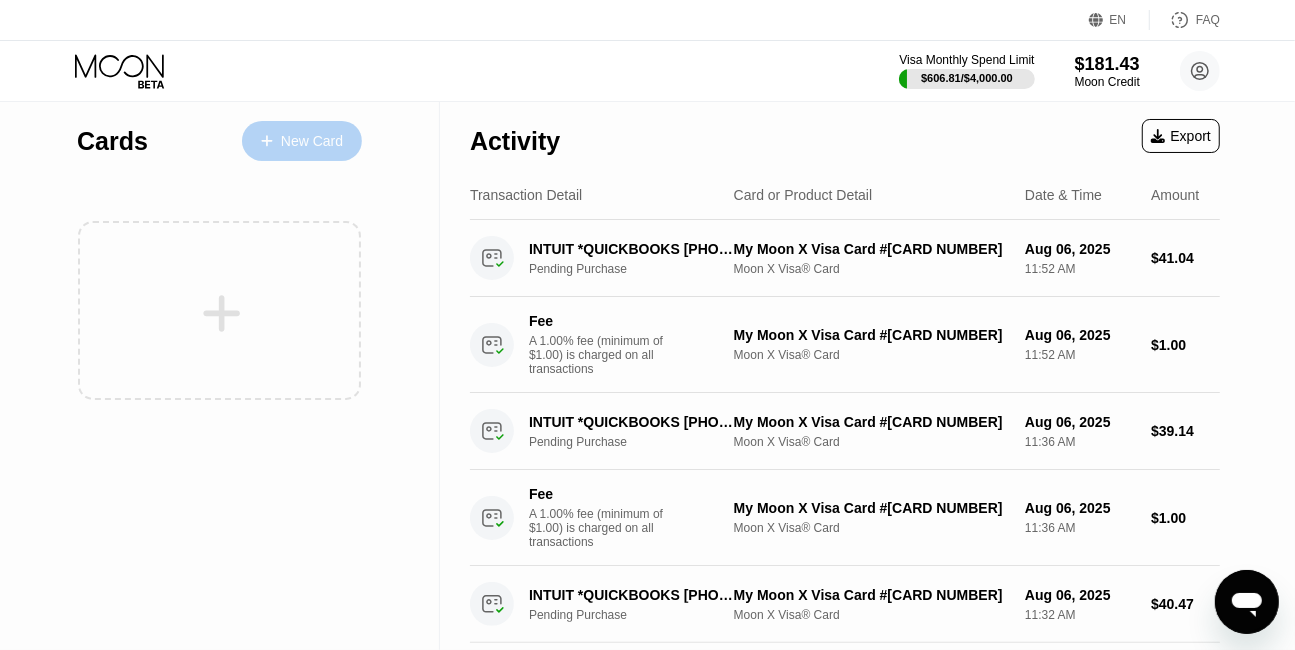 click on "New Card" at bounding box center (302, 141) 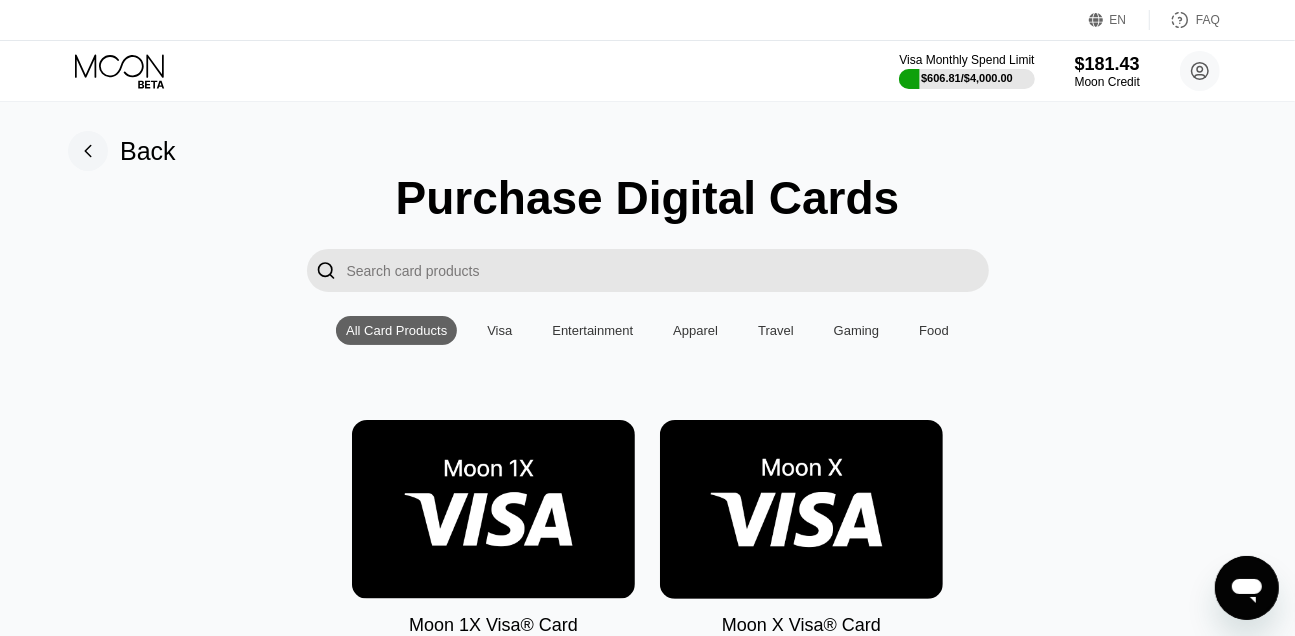 click at bounding box center [801, 509] 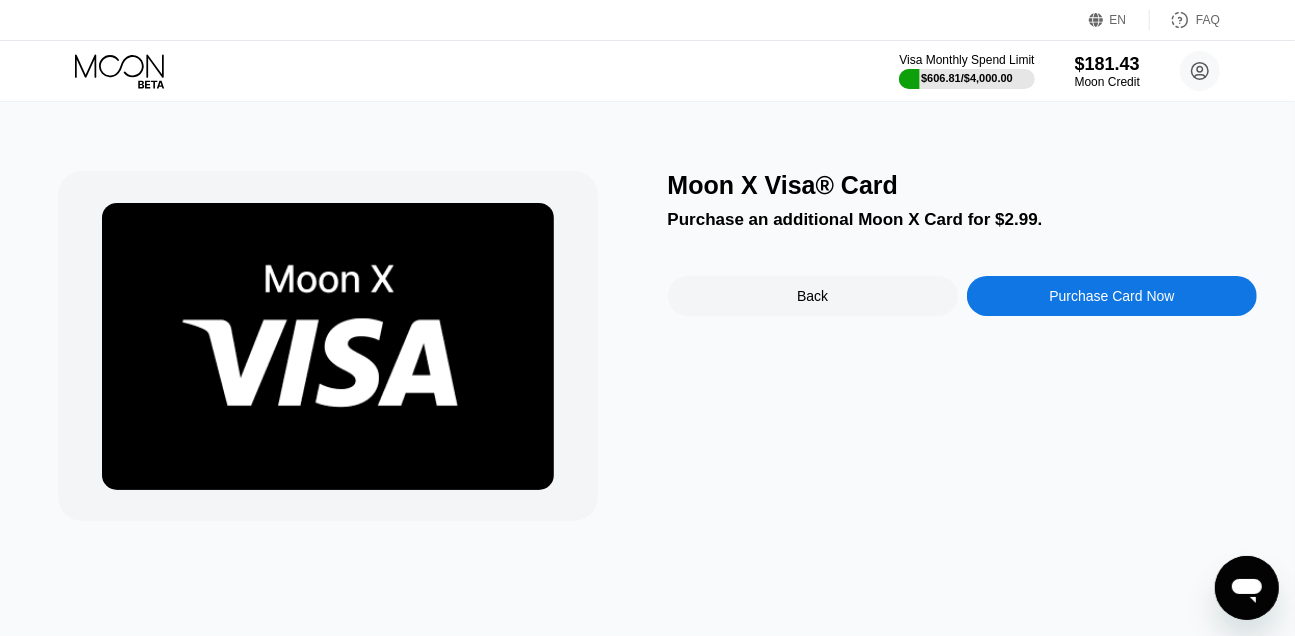 click on "Purchase Card Now" at bounding box center (1112, 296) 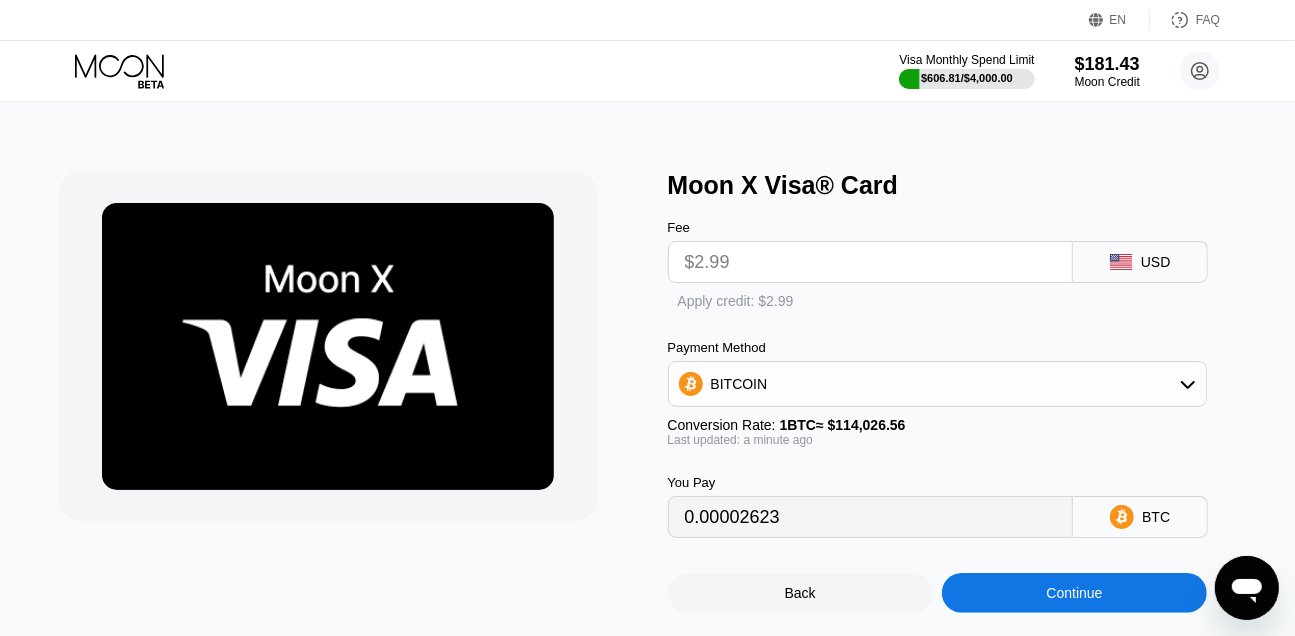 click on "Apply credit: $2.99" at bounding box center [736, 301] 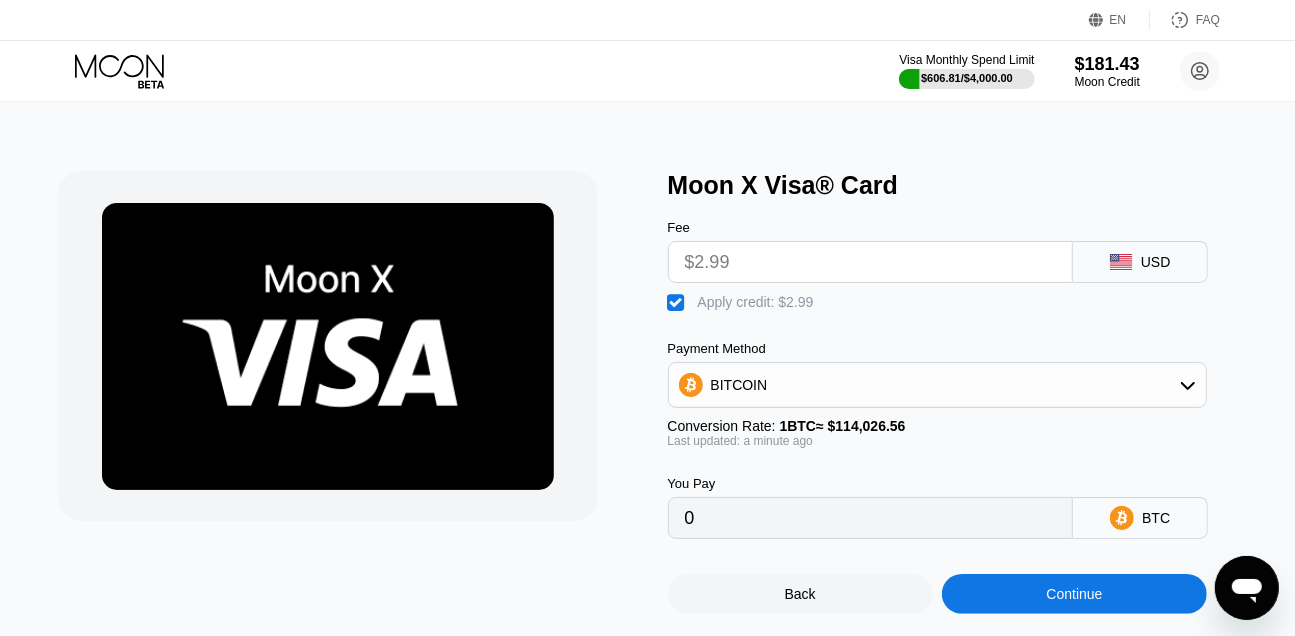 click on "Continue" at bounding box center (1074, 594) 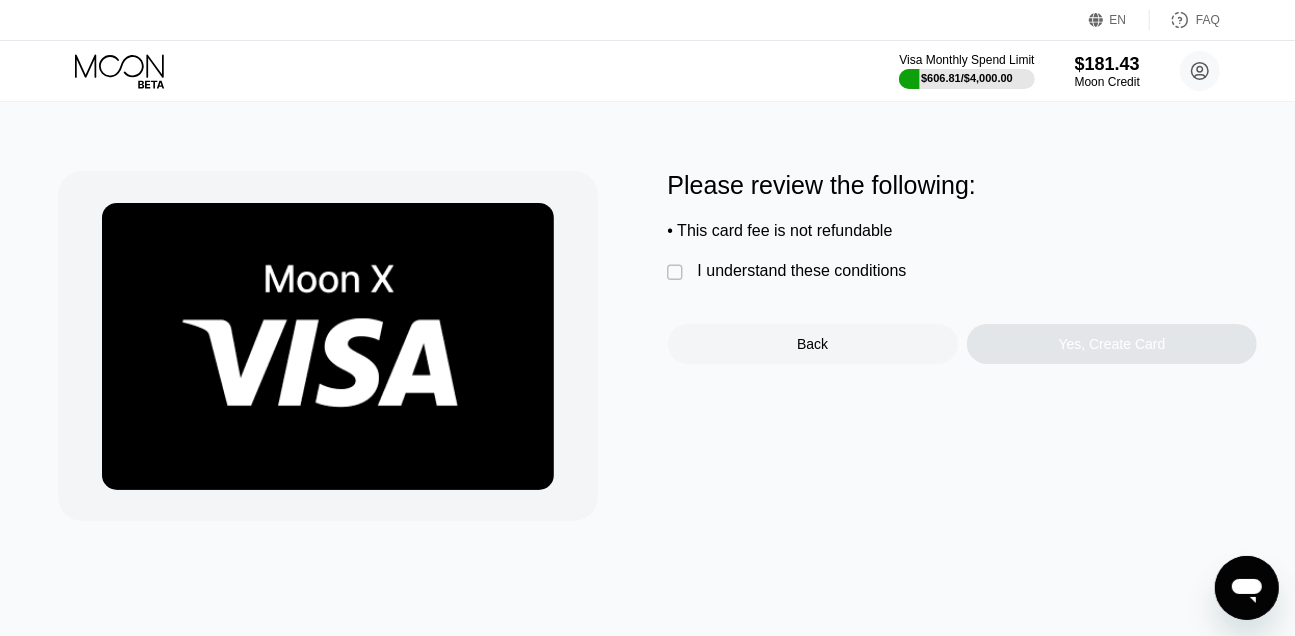 drag, startPoint x: 884, startPoint y: 285, endPoint x: 922, endPoint y: 306, distance: 43.416588 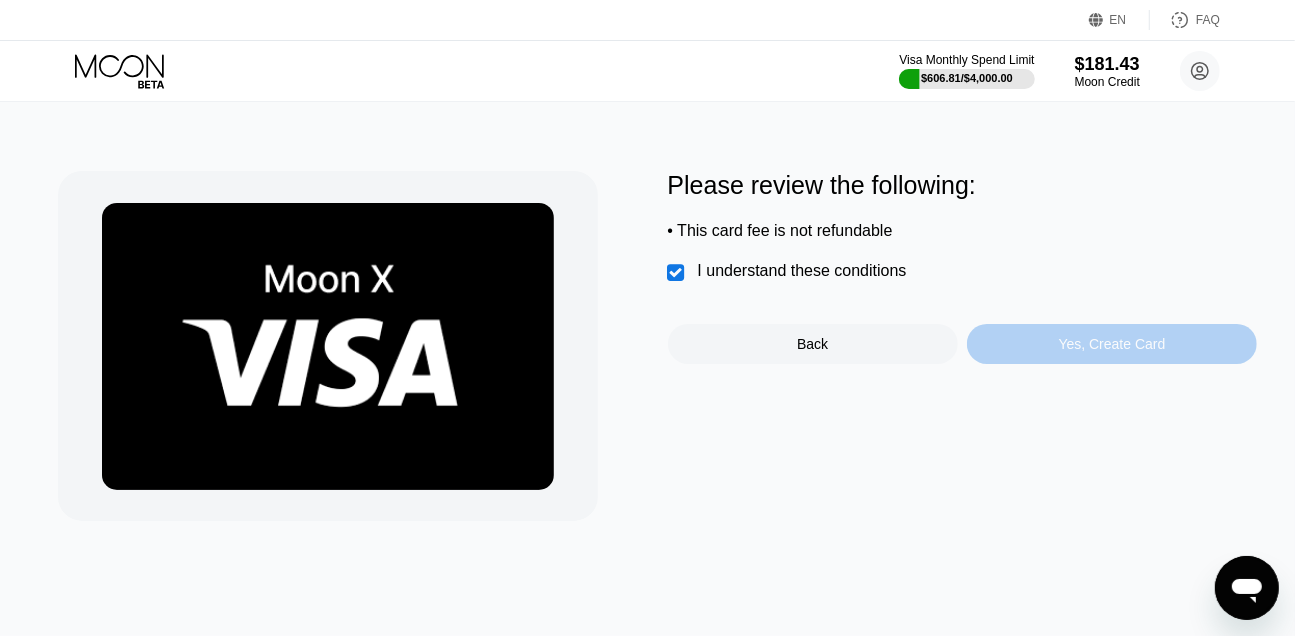 click on "Yes, Create Card" at bounding box center (1112, 344) 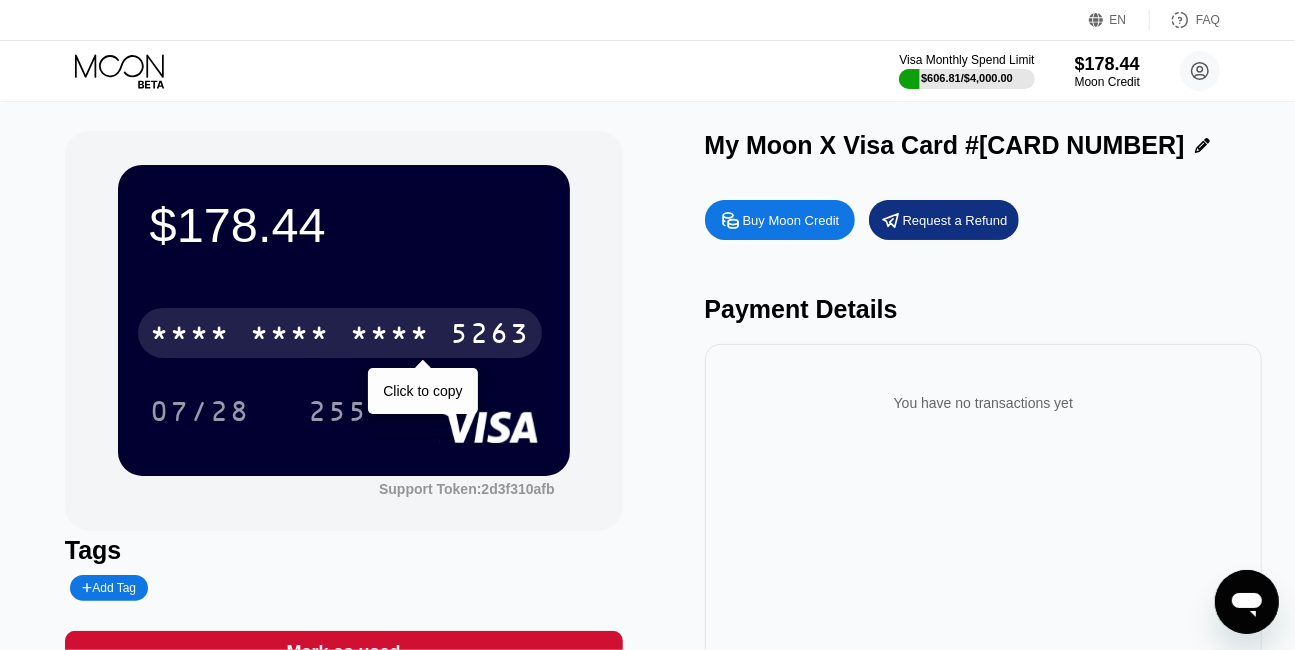 click on "5263" at bounding box center [490, 336] 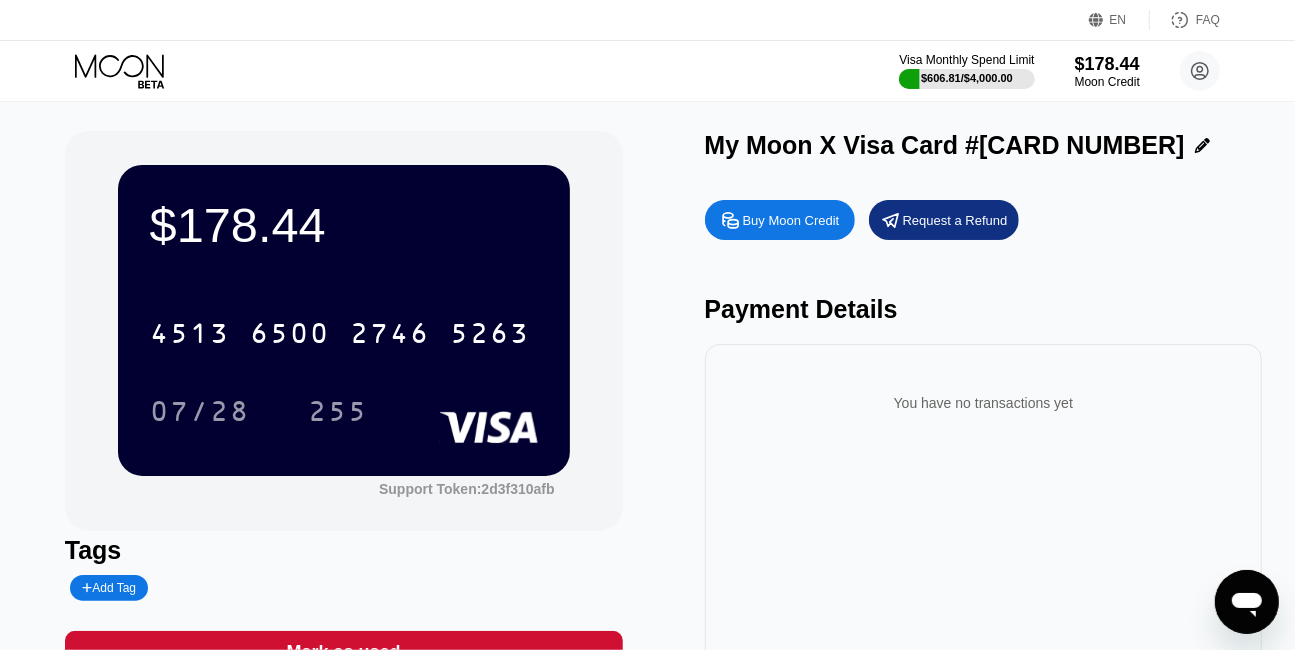 click 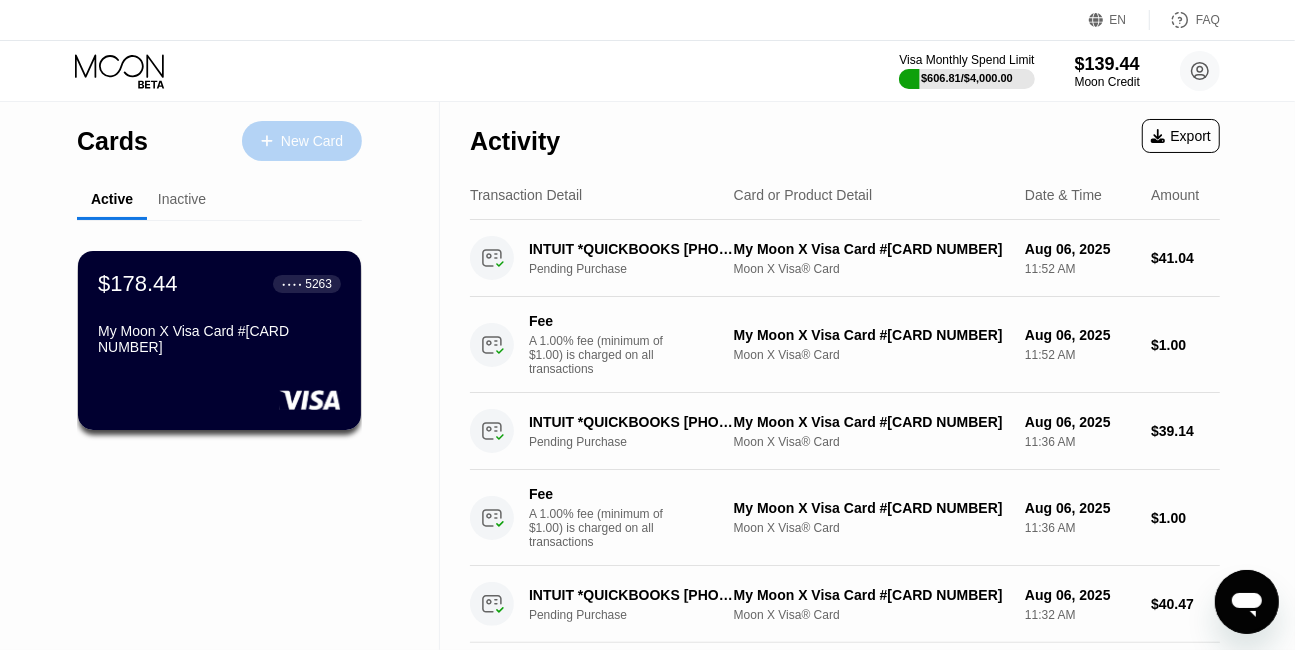 click on "New Card" at bounding box center [302, 141] 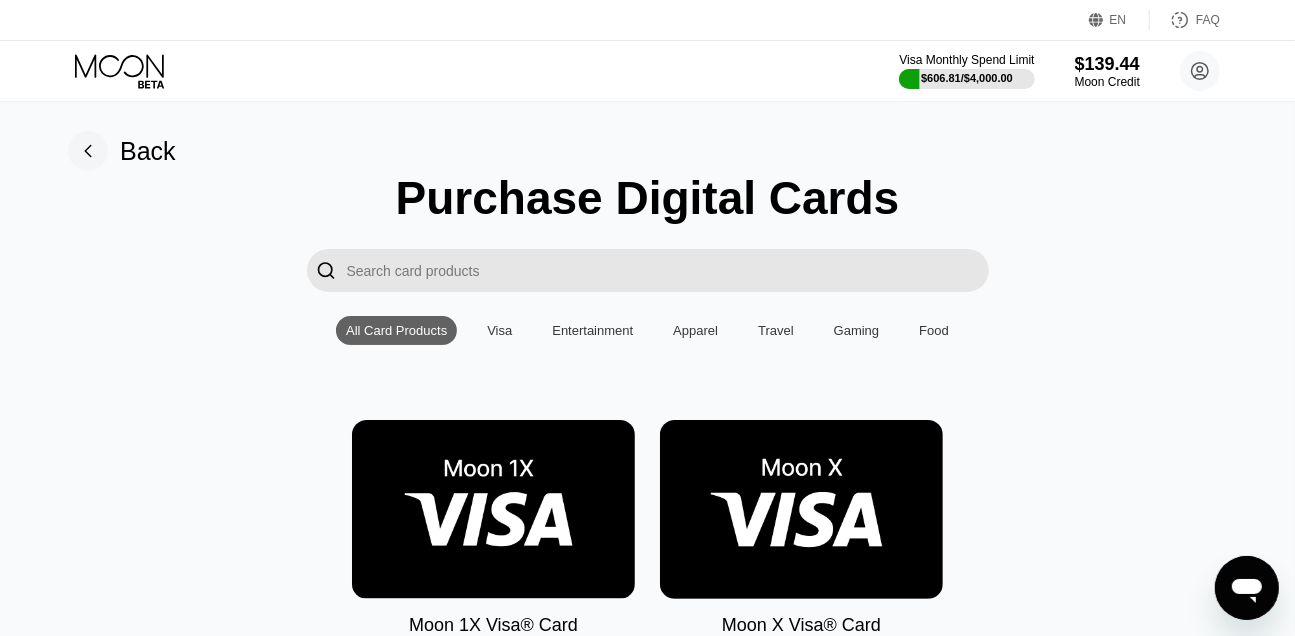 click at bounding box center [801, 509] 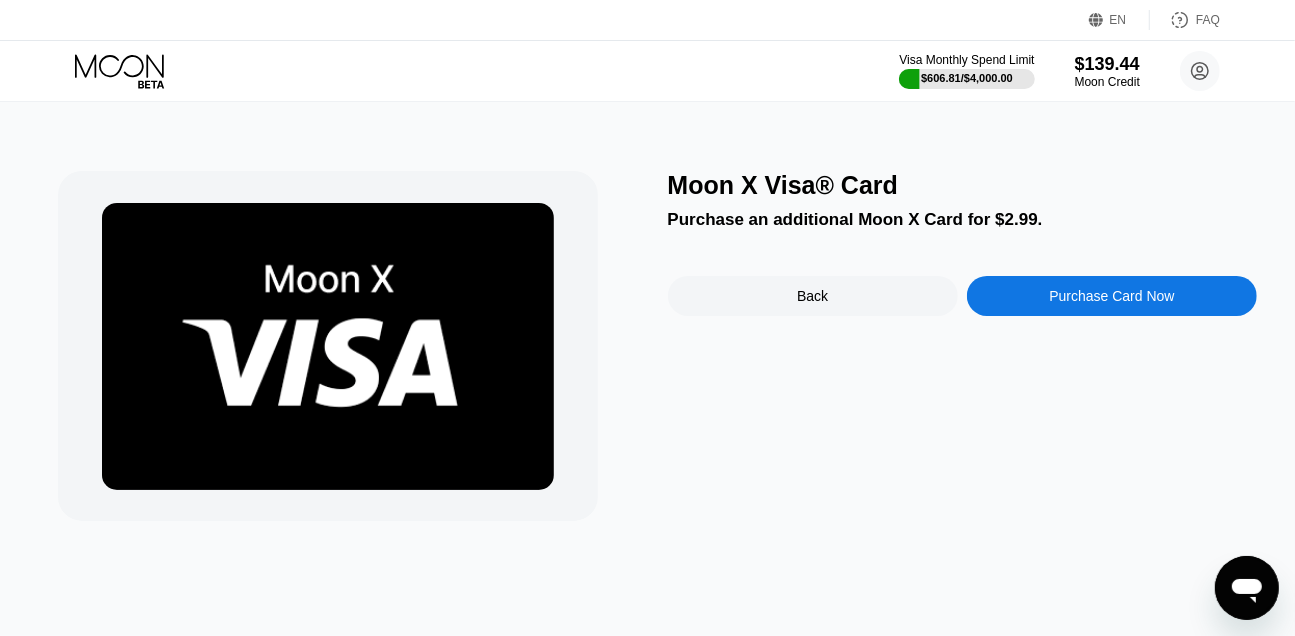 click on "Purchase Card Now" at bounding box center (1112, 296) 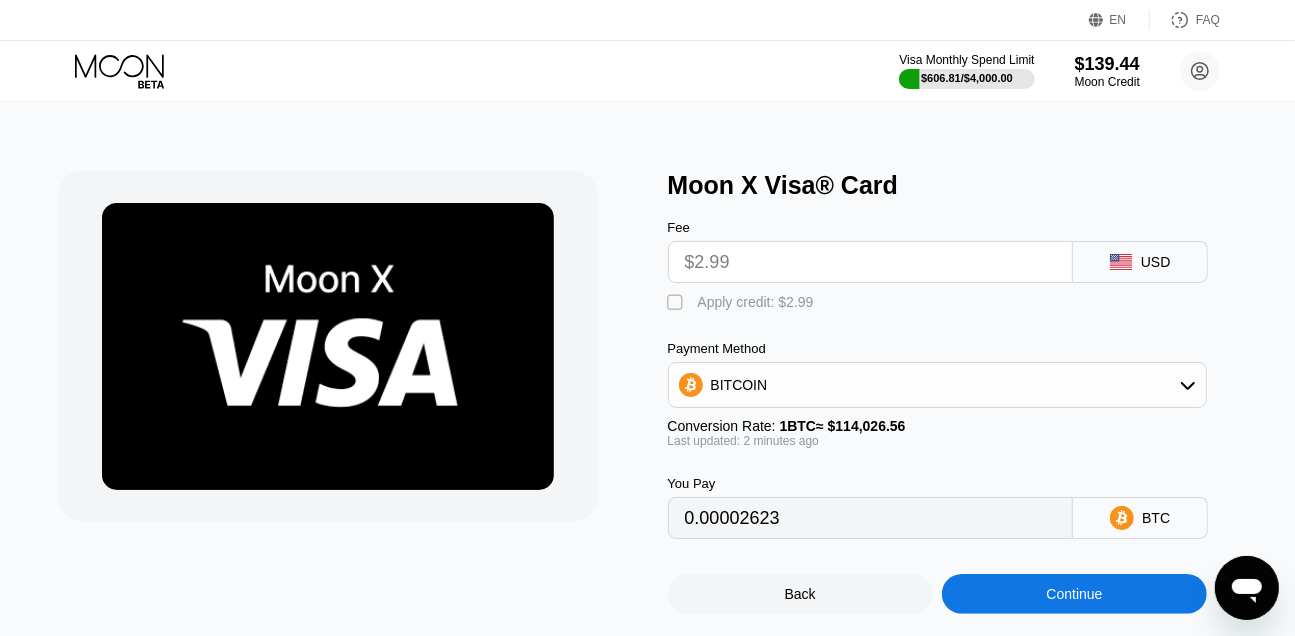 click on "Apply credit: $2.99" at bounding box center (756, 302) 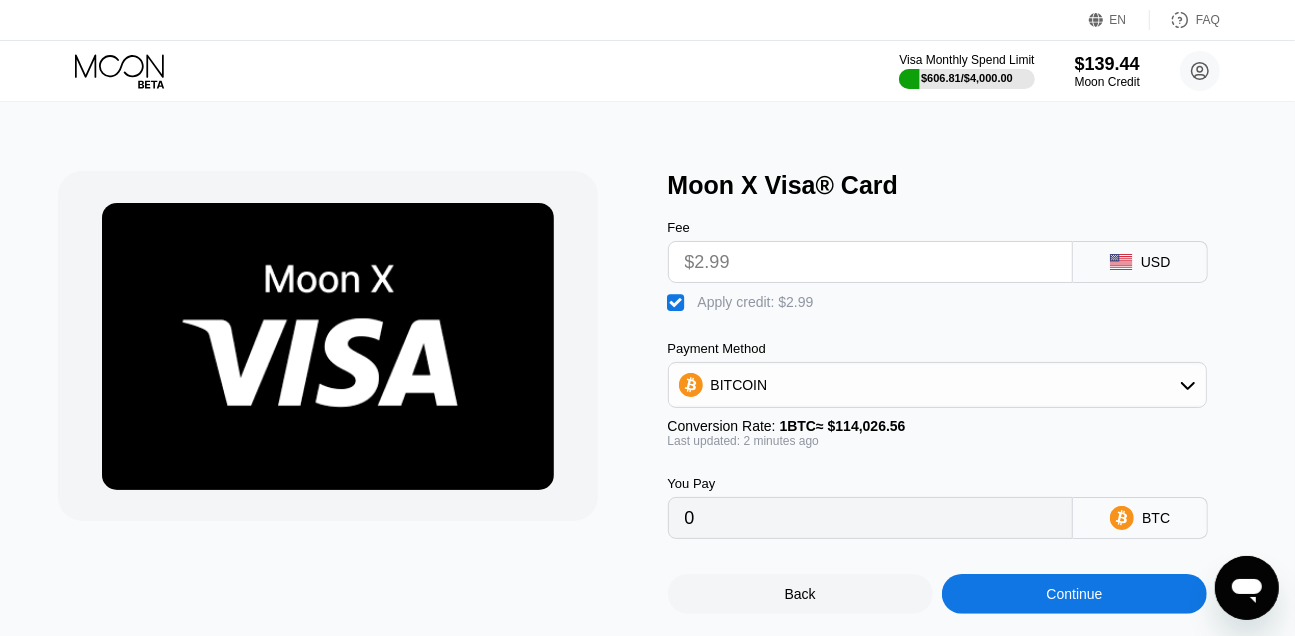 click on "Continue" at bounding box center (1074, 594) 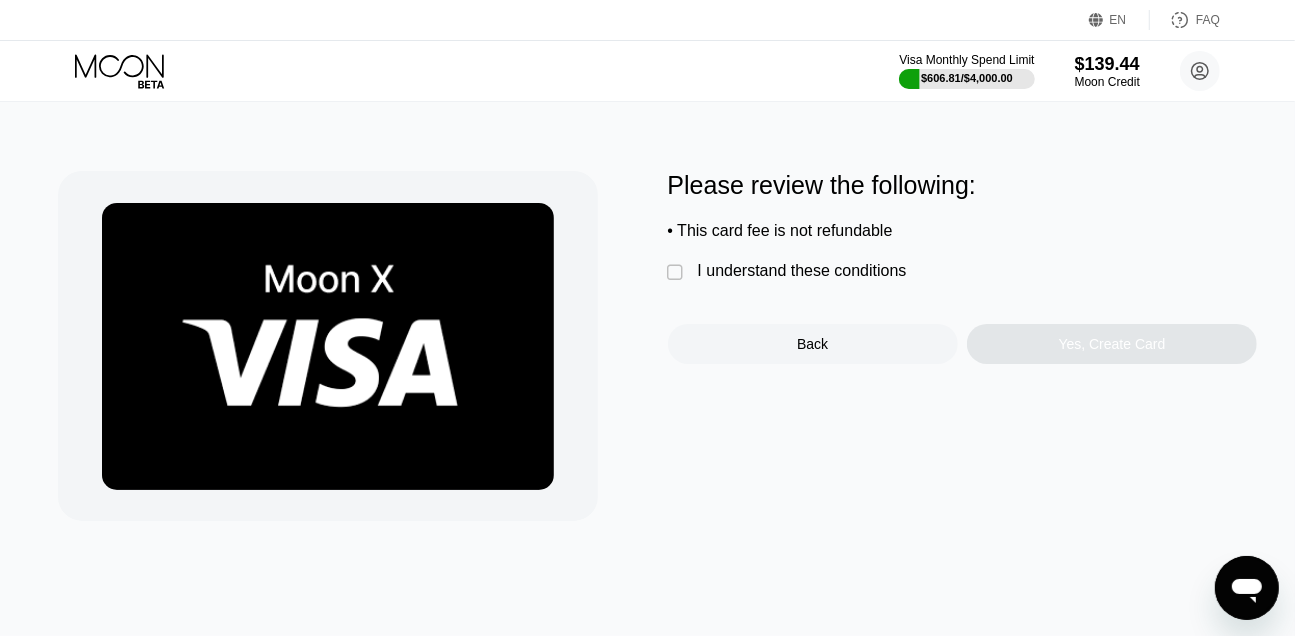 click on "I understand these conditions" at bounding box center [802, 271] 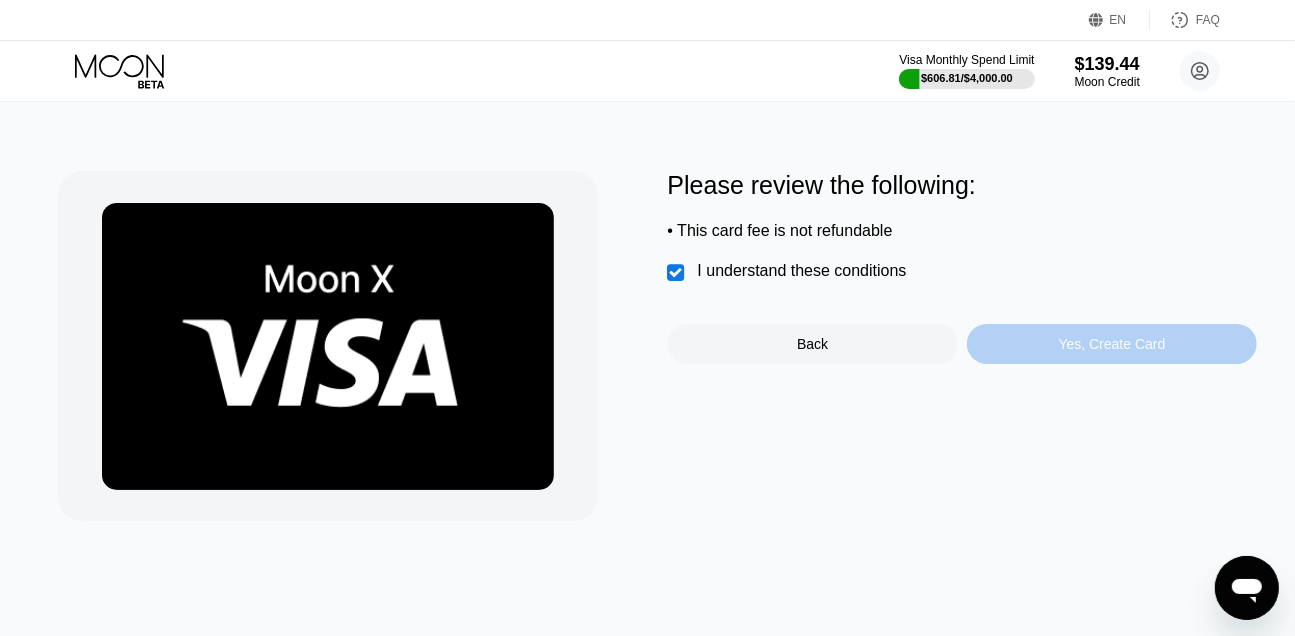 click on "Yes, Create Card" at bounding box center (1112, 344) 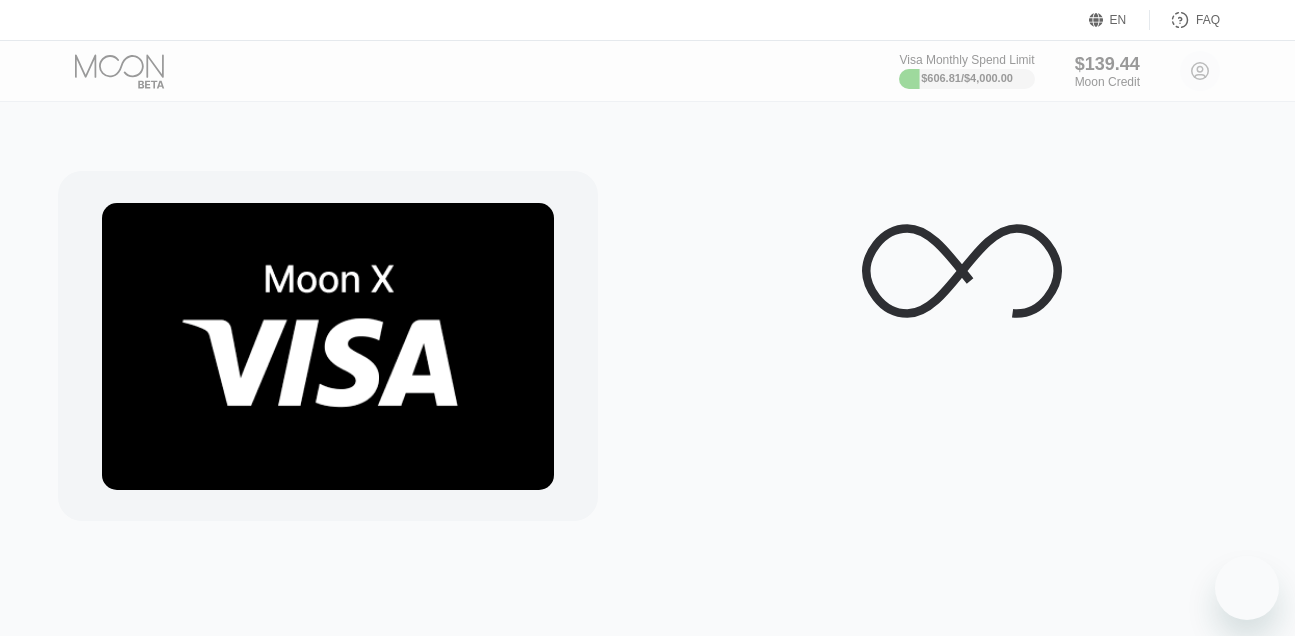 scroll, scrollTop: 0, scrollLeft: 0, axis: both 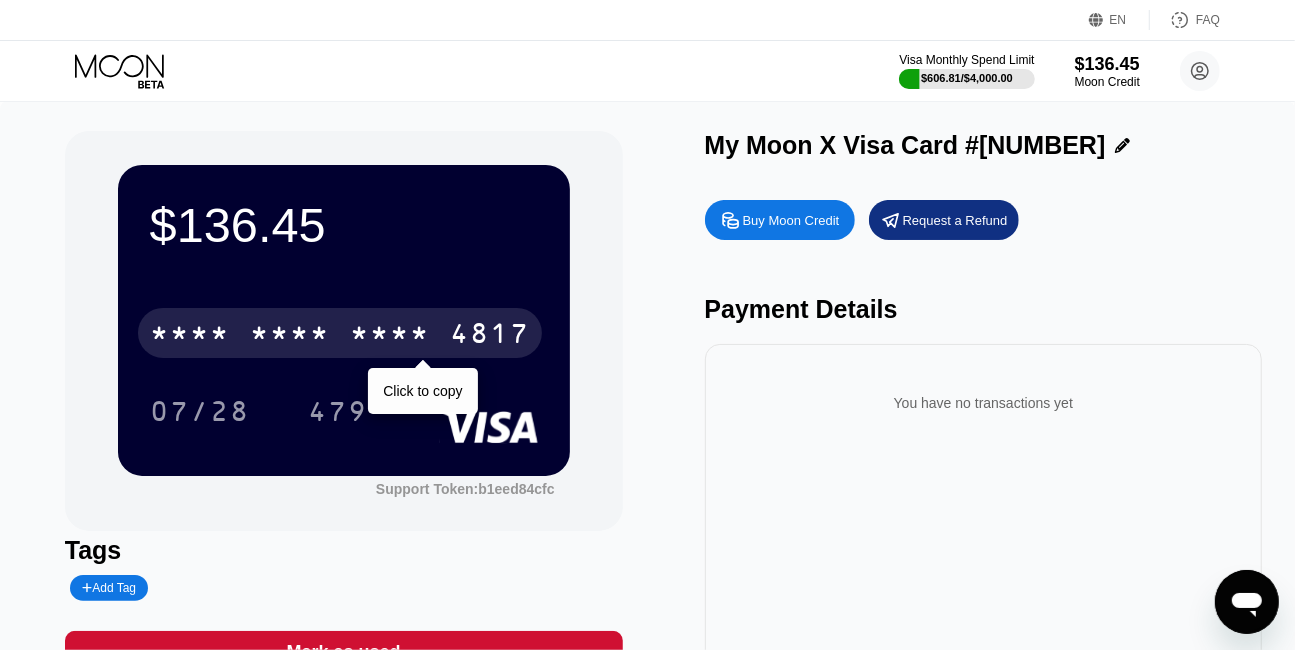 click on "* * * * * * * * * * * * 4817" at bounding box center (340, 333) 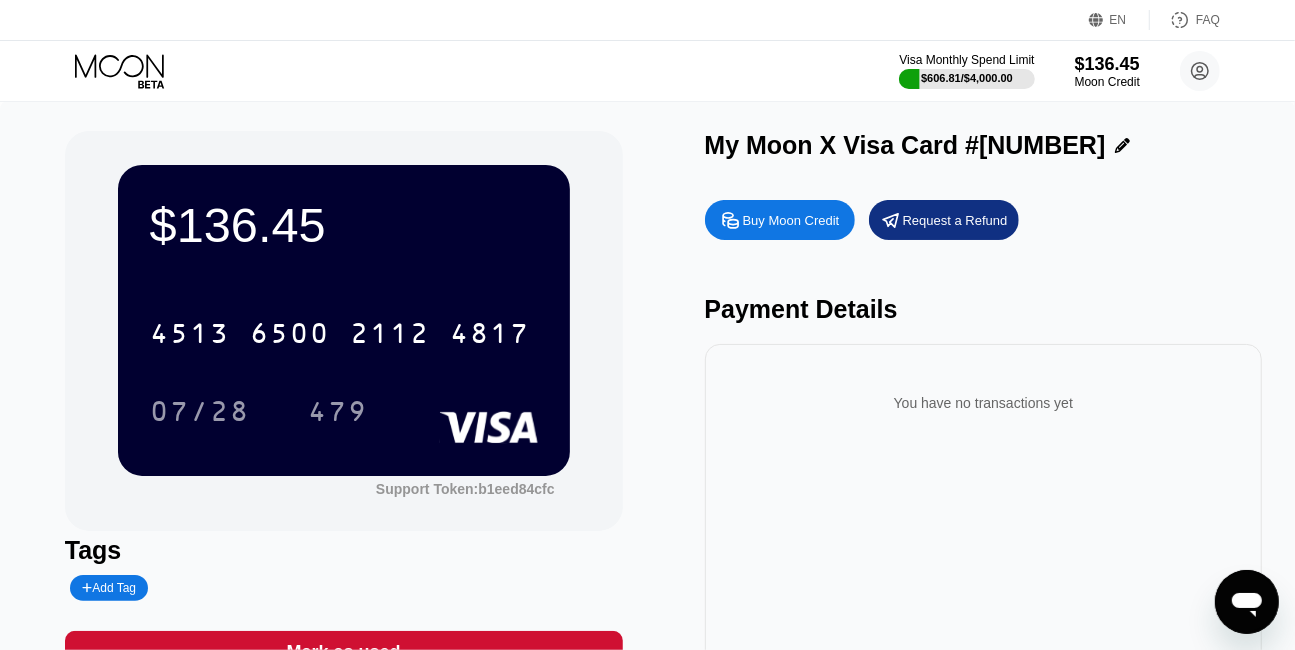 click 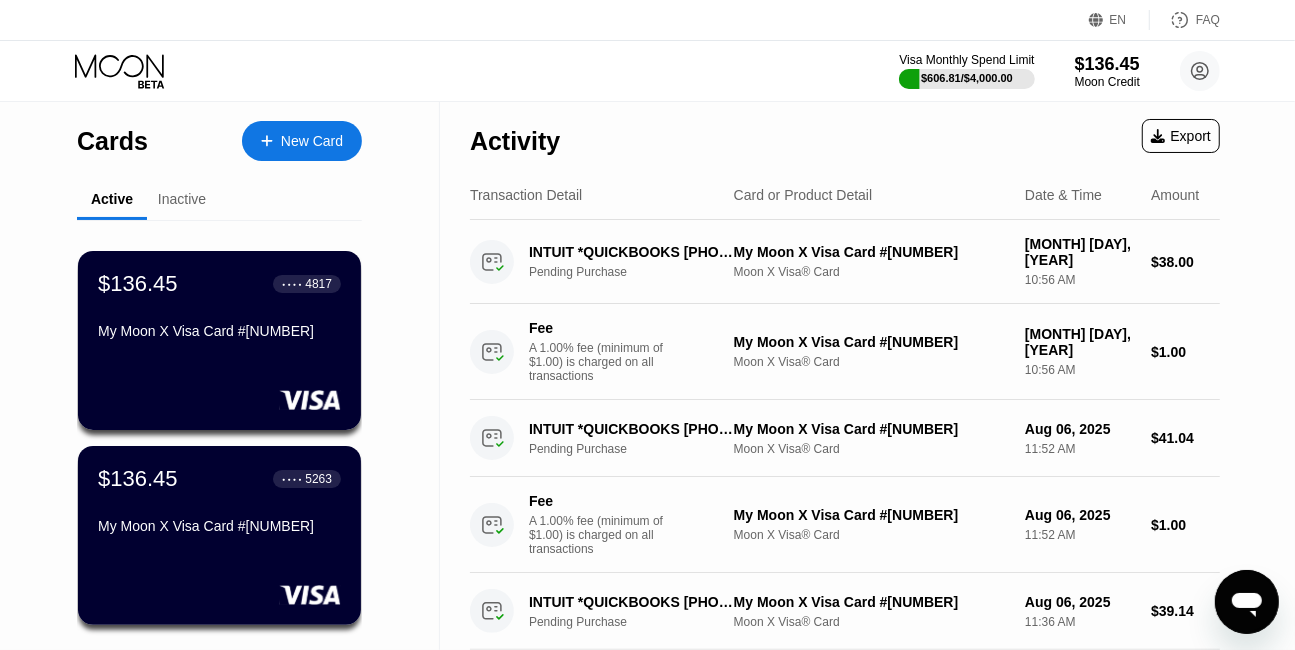 click on "New Card" at bounding box center [312, 141] 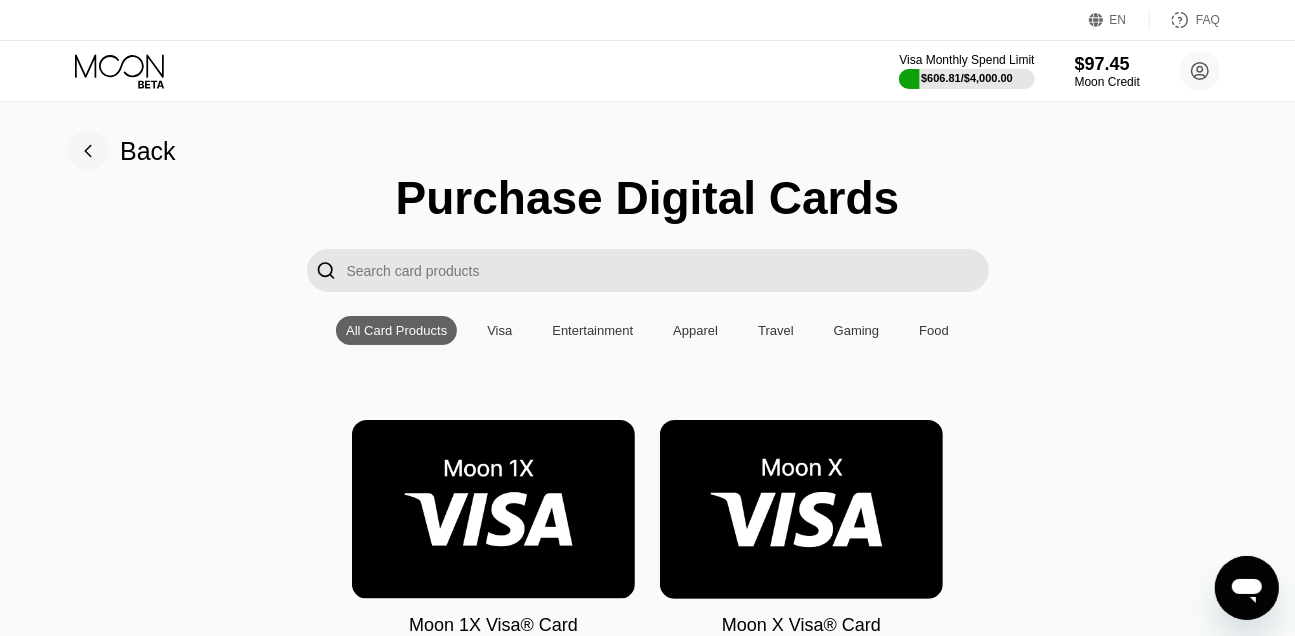 click at bounding box center [801, 509] 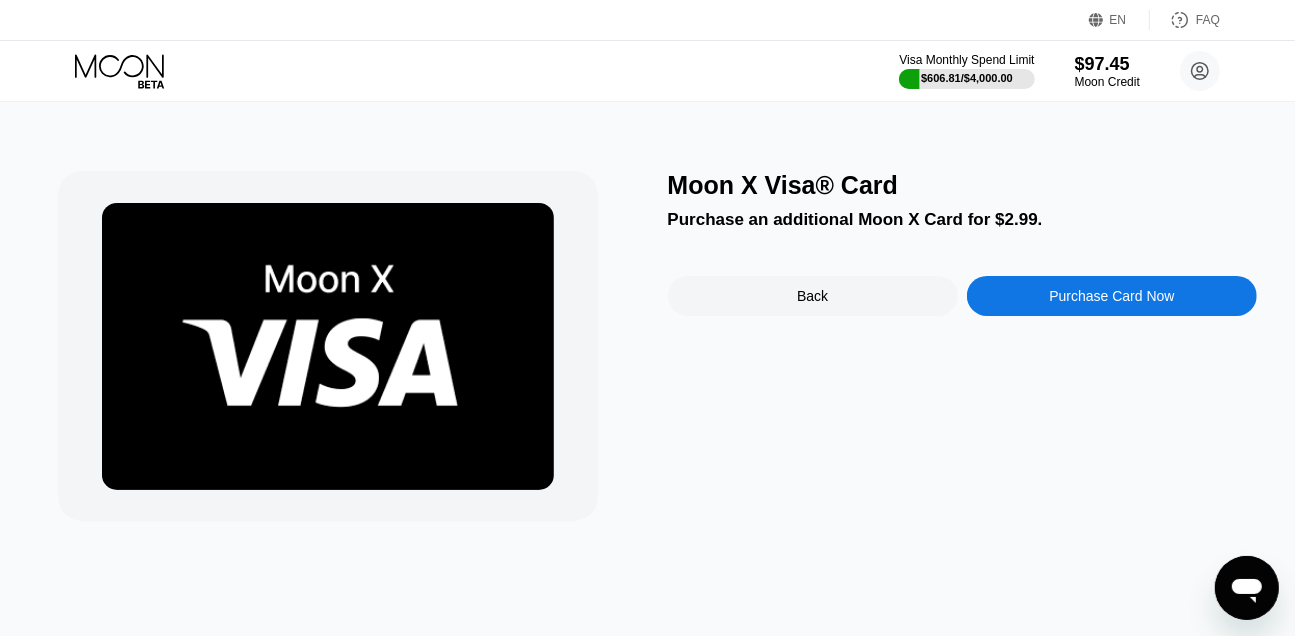 click on "Purchase Card Now" at bounding box center (1111, 296) 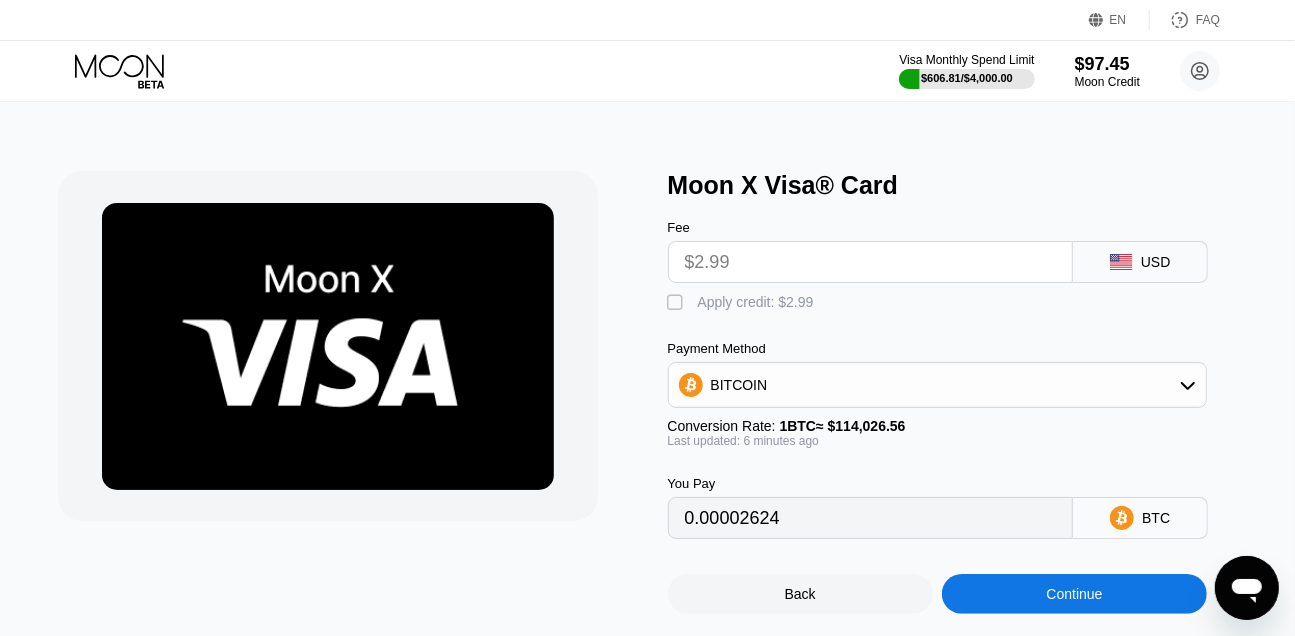 click on "Apply credit: $2.99" at bounding box center (756, 302) 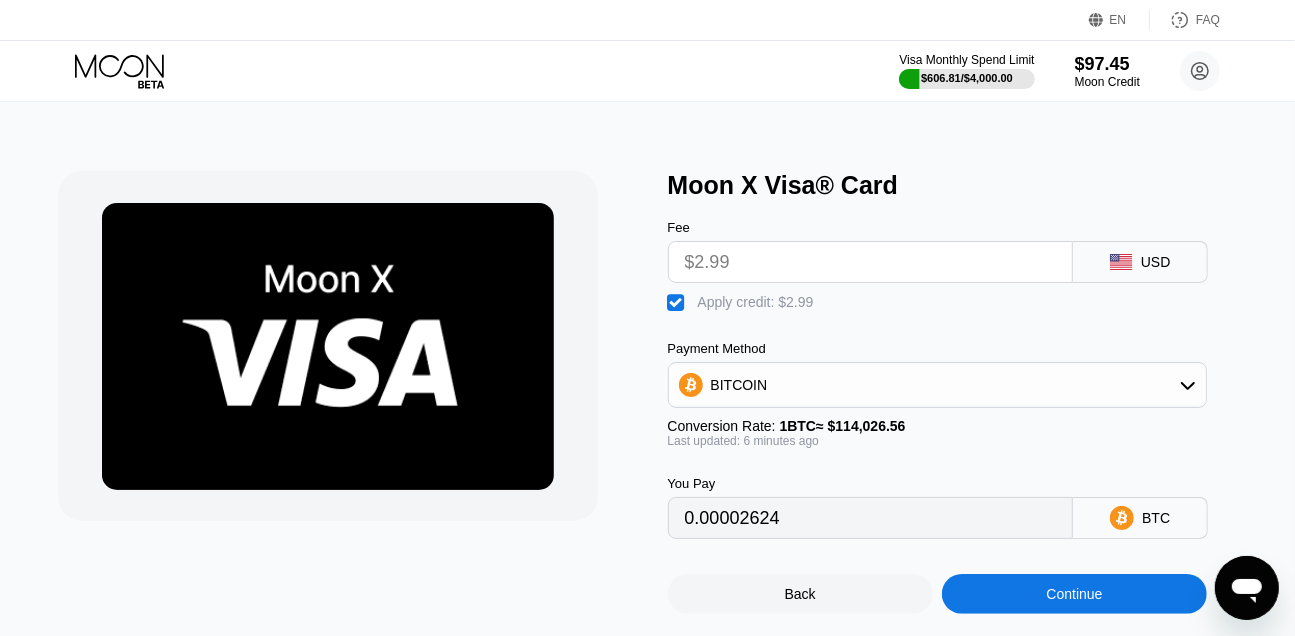 type on "0" 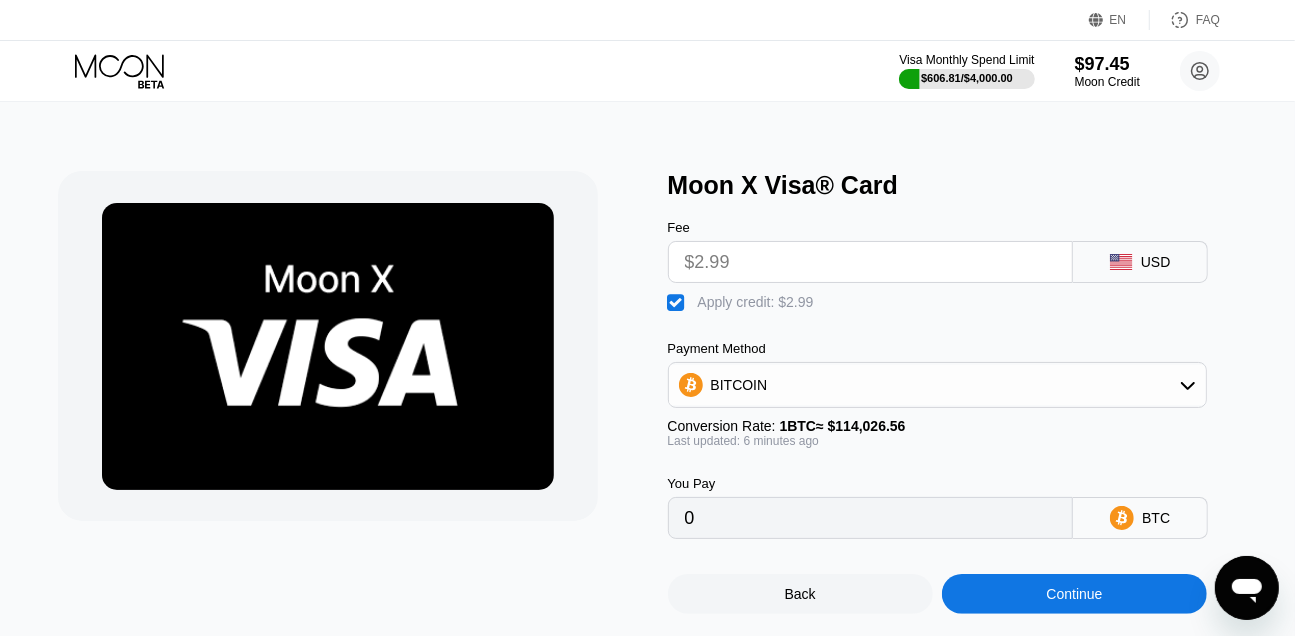 click on "Continue" at bounding box center [1074, 594] 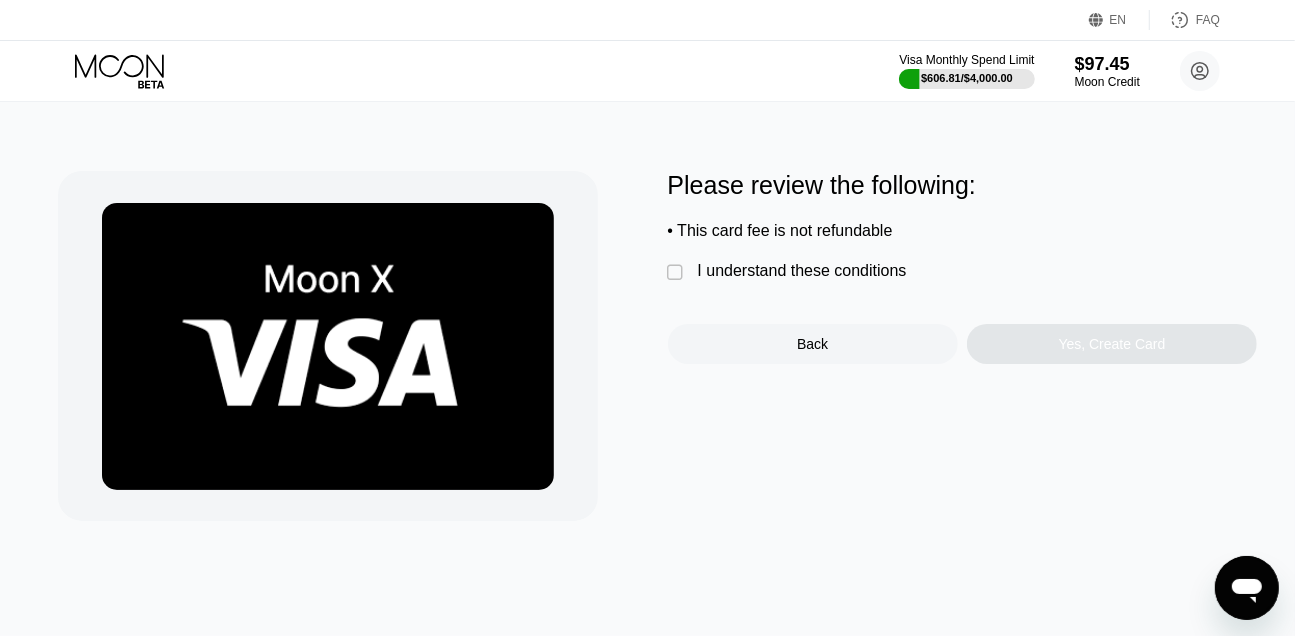 click on "I understand these conditions" at bounding box center [802, 271] 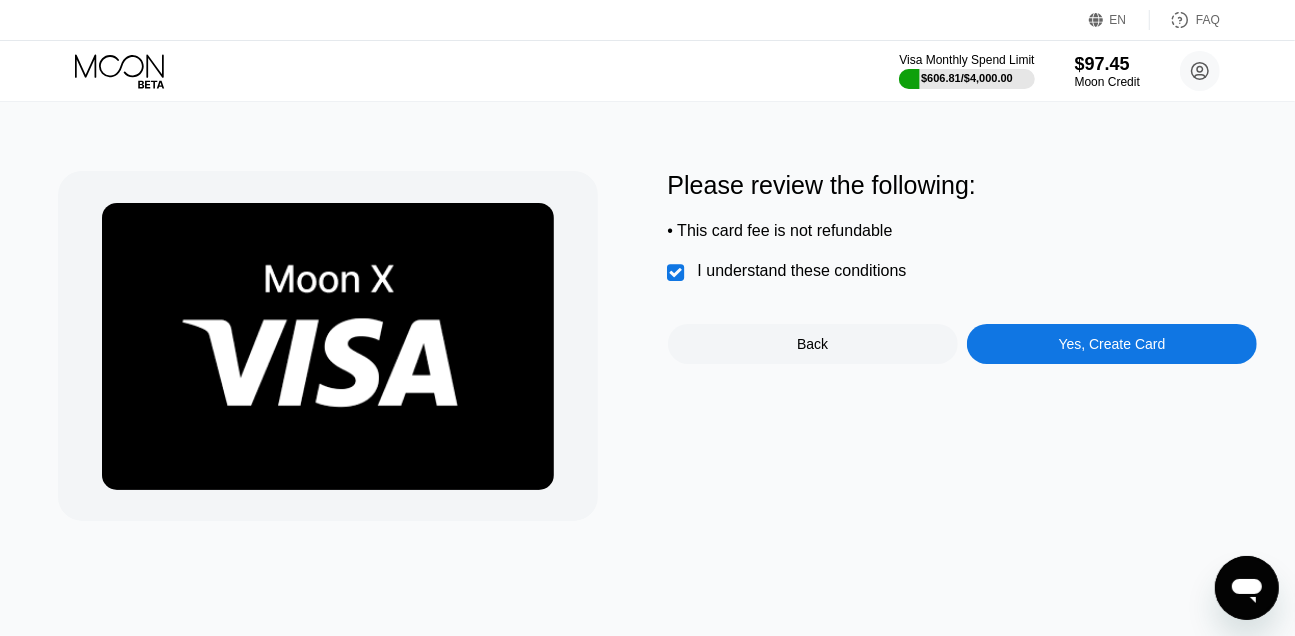 click on "Yes, Create Card" at bounding box center [1112, 344] 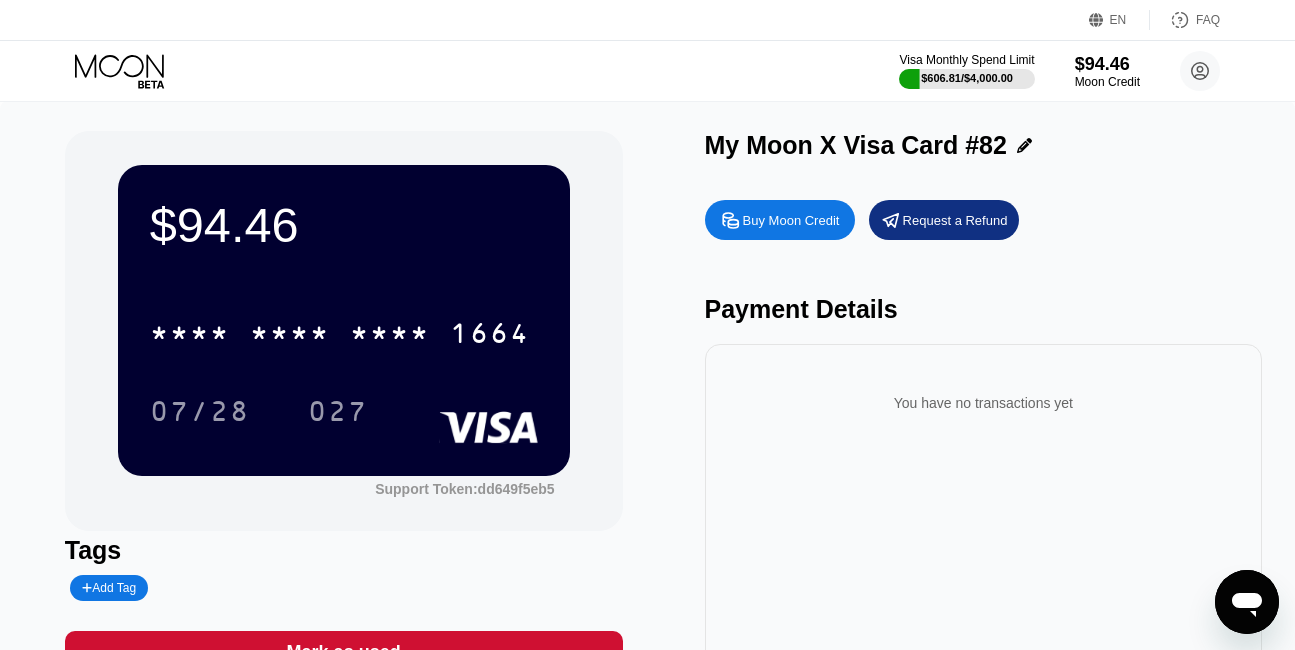 scroll, scrollTop: 0, scrollLeft: 0, axis: both 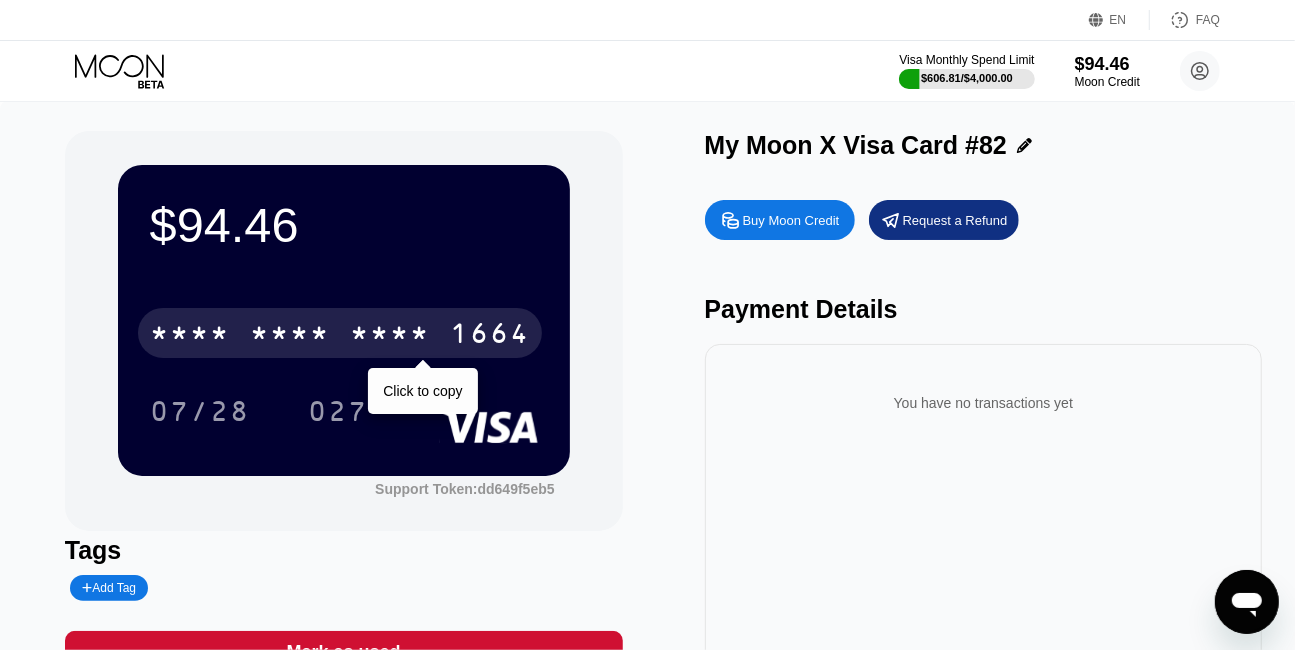 click on "* * * *" at bounding box center (390, 336) 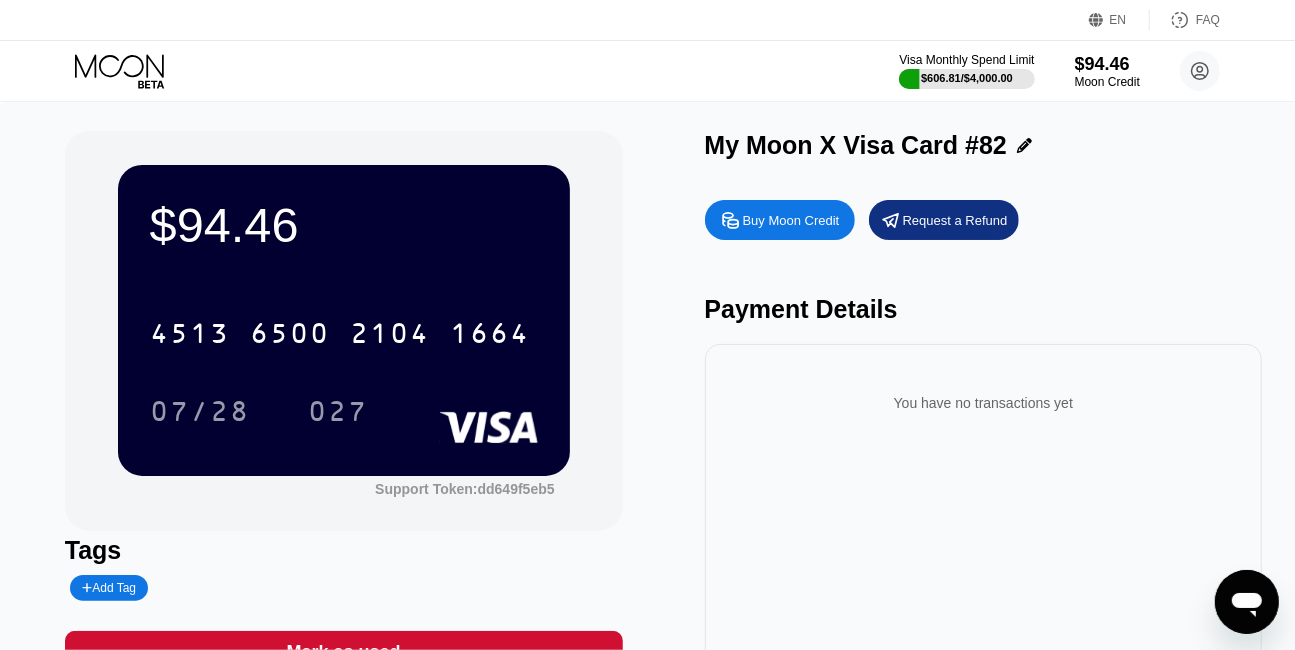 click 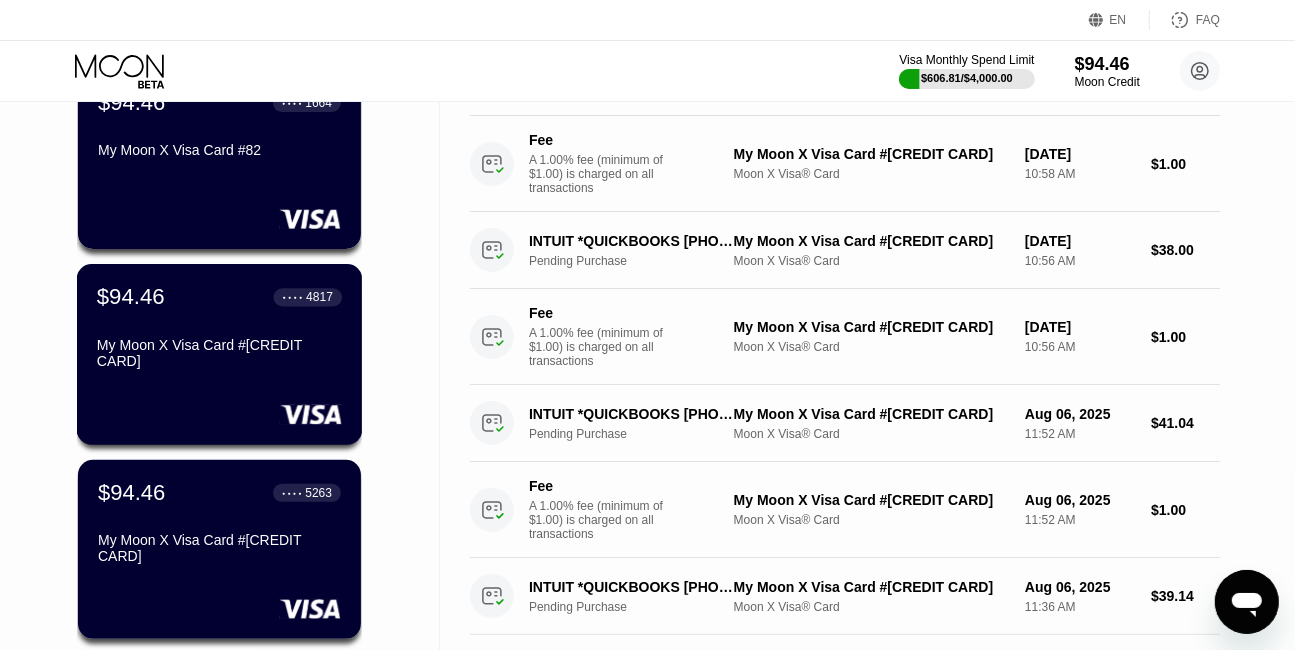 scroll, scrollTop: 272, scrollLeft: 0, axis: vertical 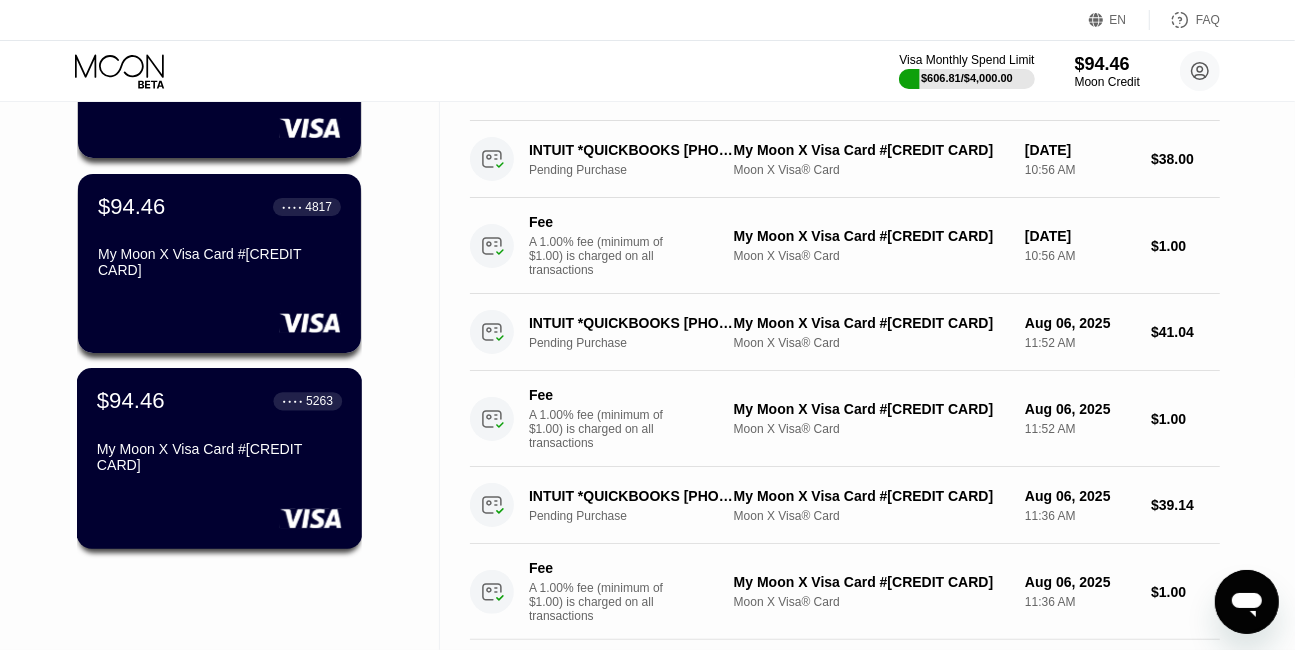 click on "$94.46 ● ● ● ● 5263 My Moon X Visa Card #80" at bounding box center (220, 458) 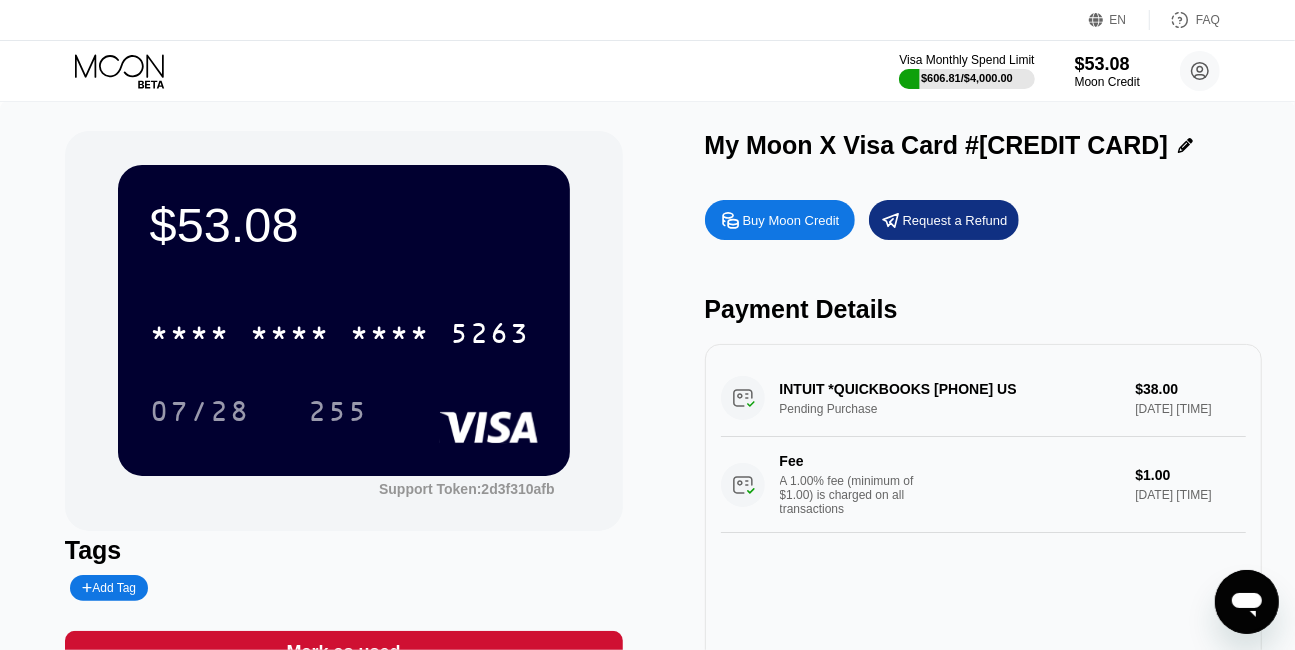 scroll, scrollTop: 363, scrollLeft: 0, axis: vertical 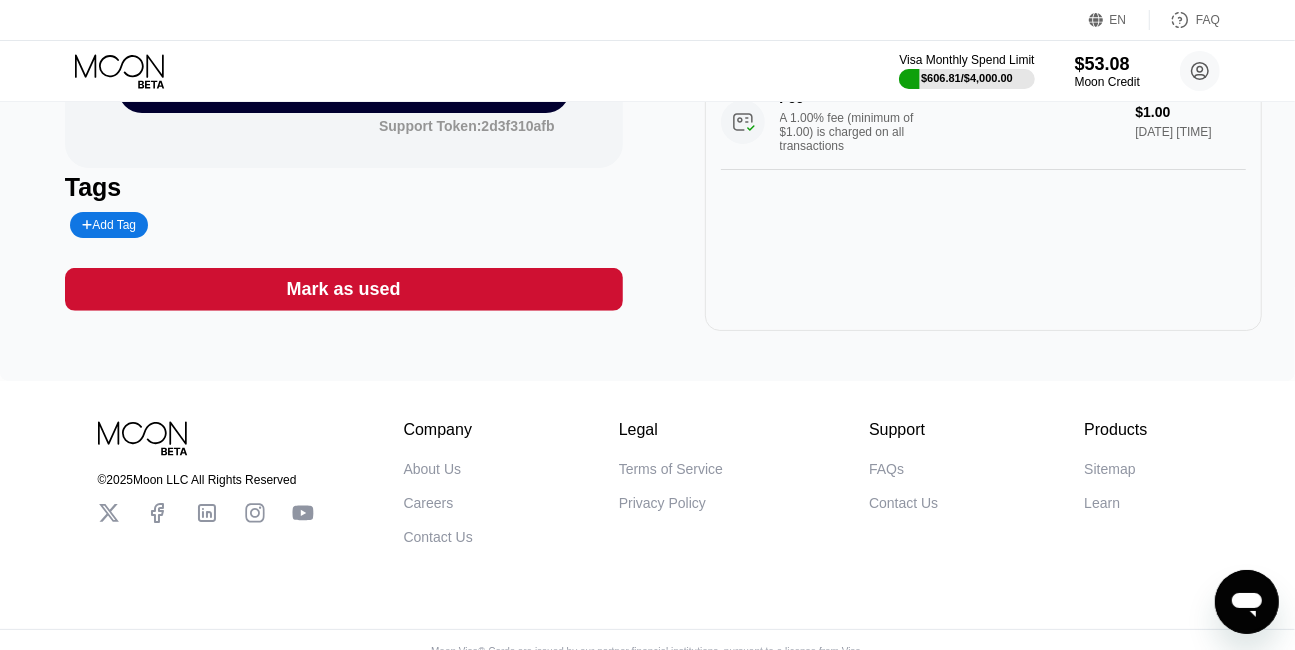 click on "Mark as used" at bounding box center (344, 289) 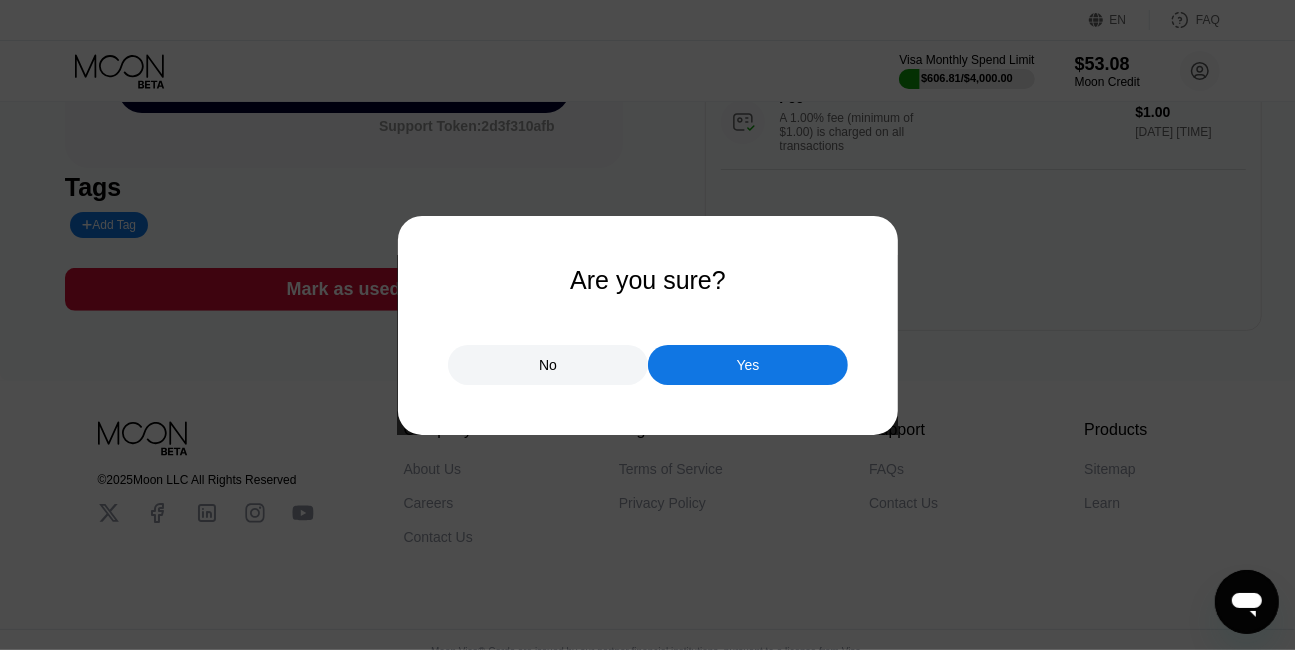 click on "Yes" at bounding box center (748, 365) 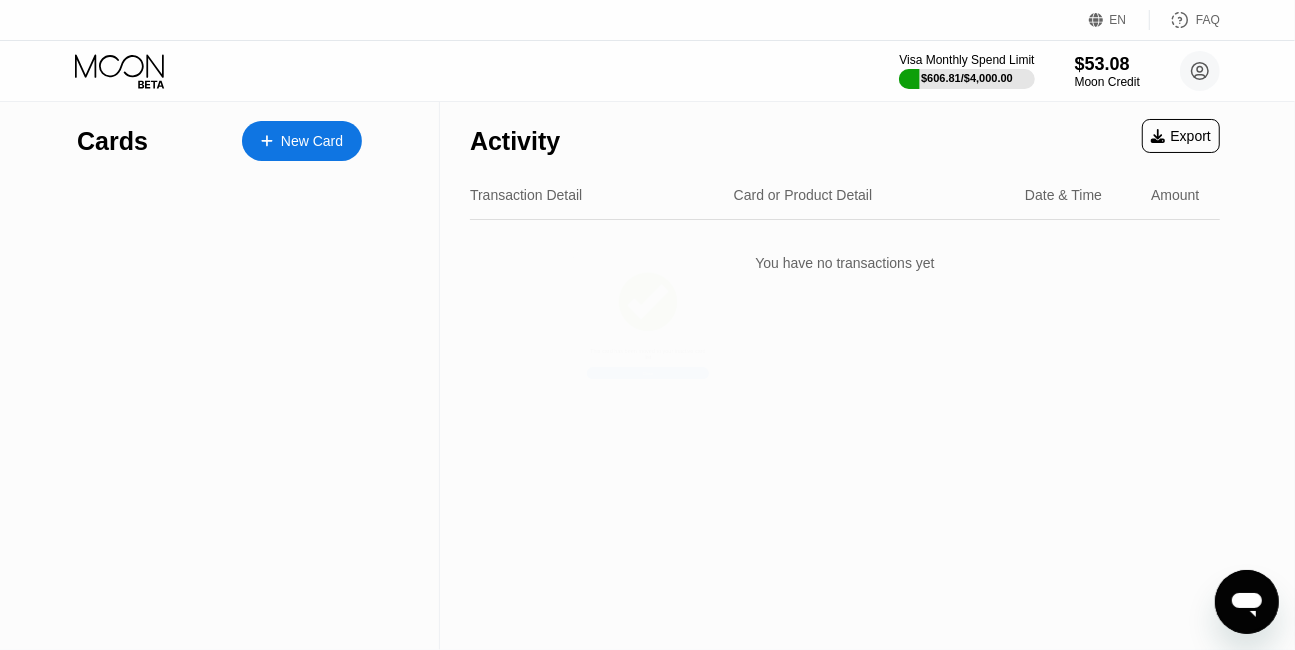 scroll, scrollTop: 0, scrollLeft: 0, axis: both 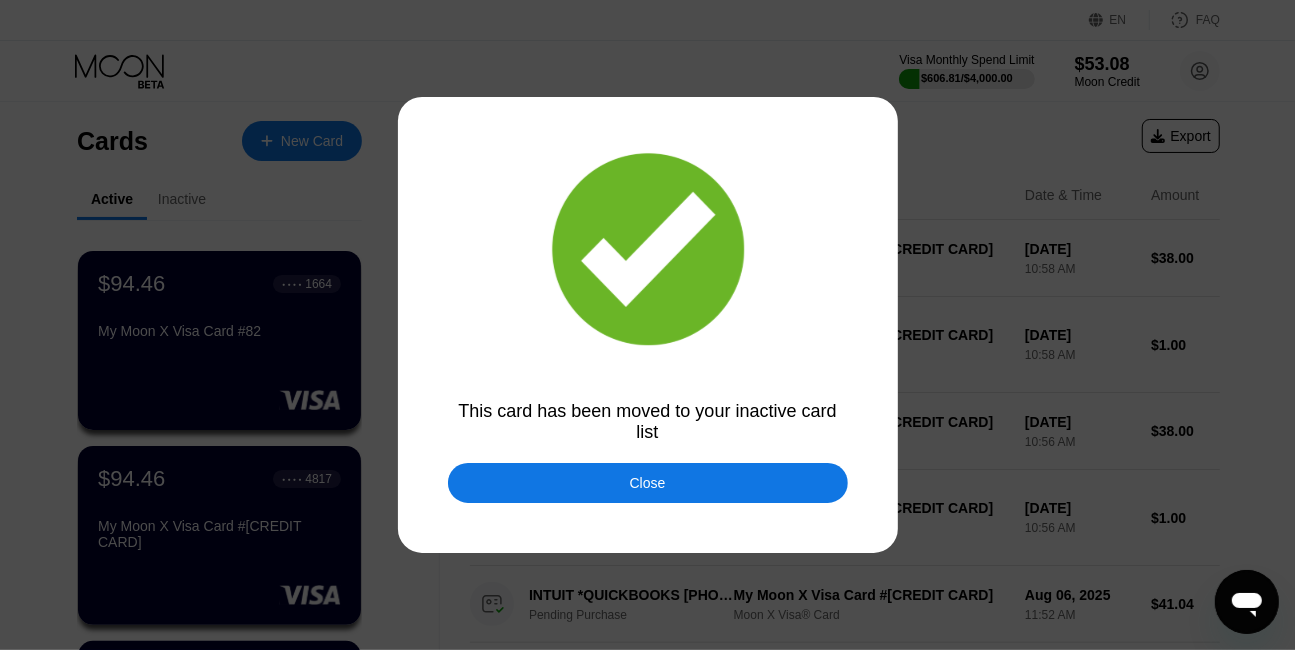 click on "Close" at bounding box center [648, 483] 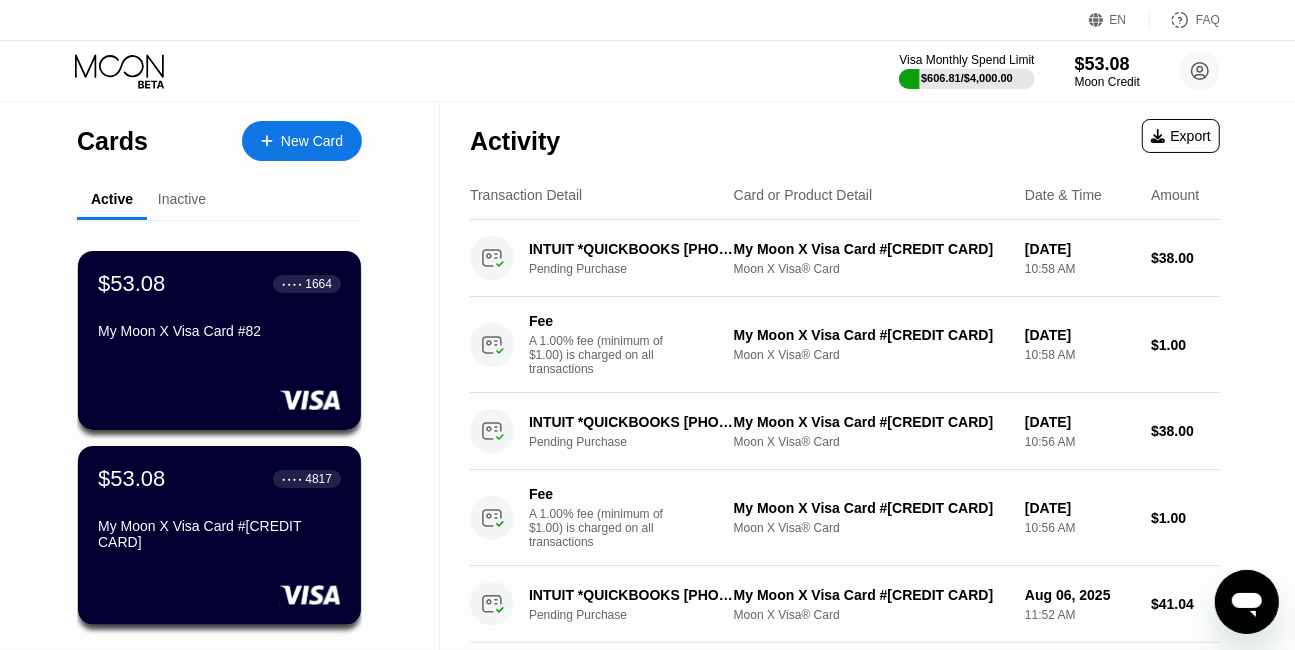 click on "$53.08 ● ● ● ● 4817 My Moon X Visa Card #81" at bounding box center (219, 535) 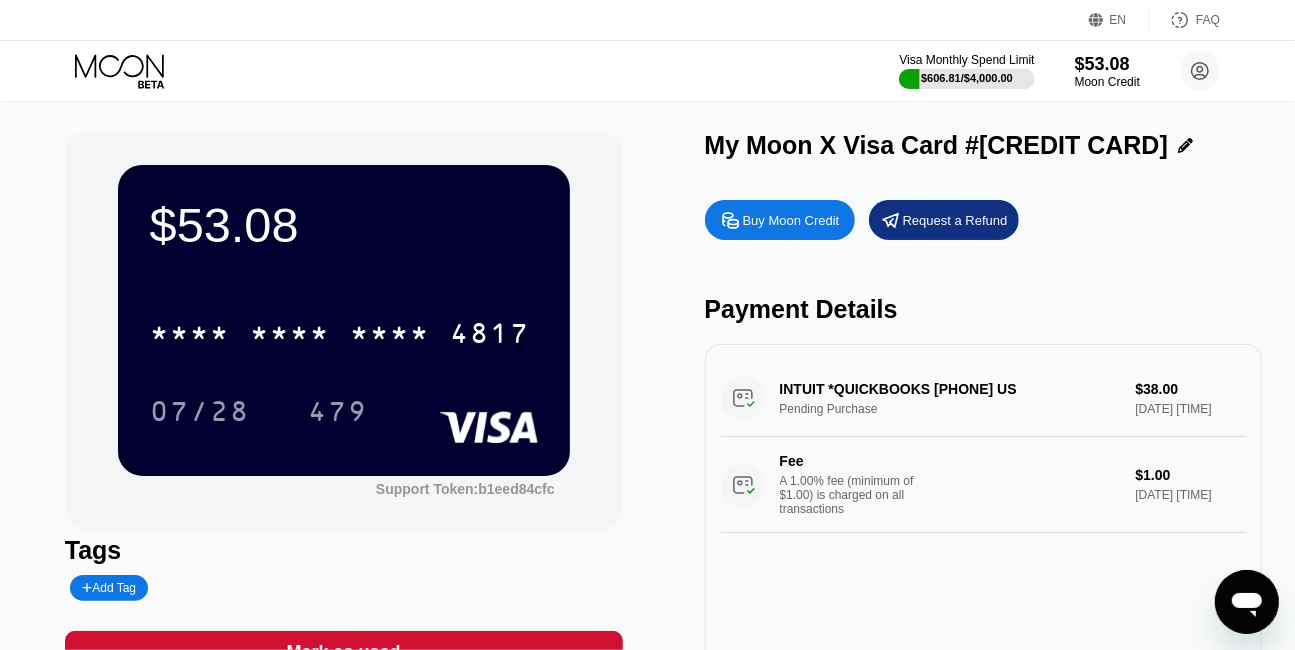 scroll, scrollTop: 181, scrollLeft: 0, axis: vertical 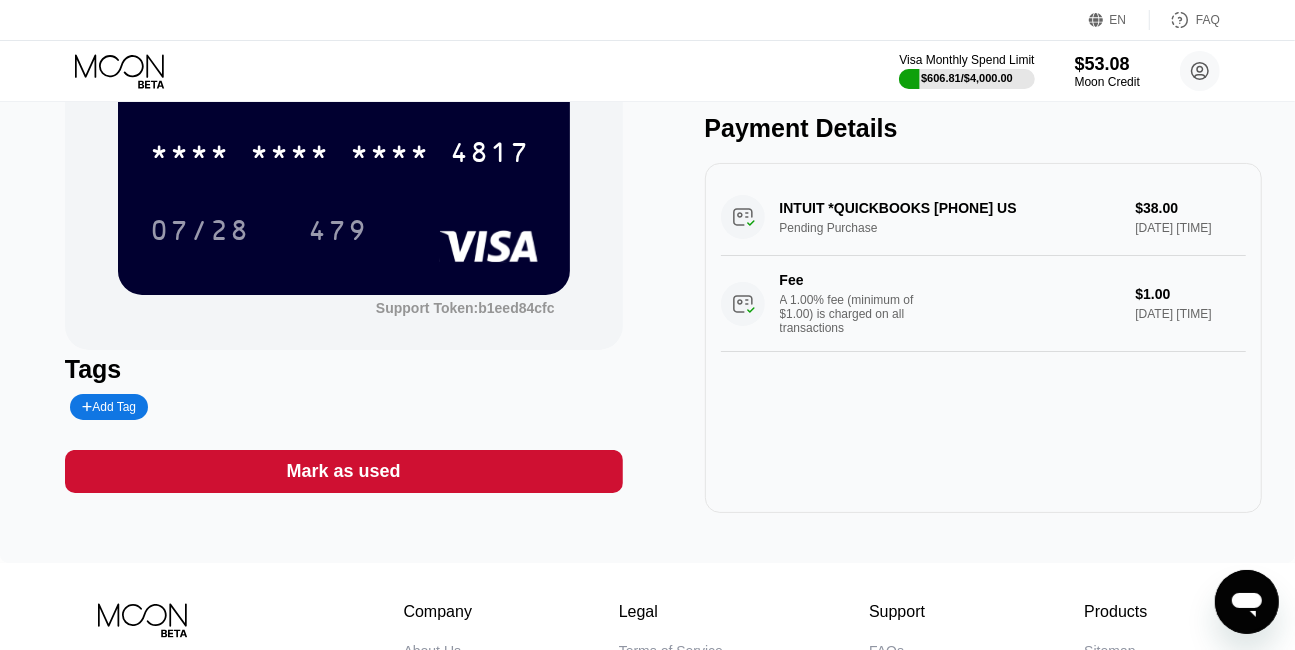 click on "Mark as used" at bounding box center [344, 471] 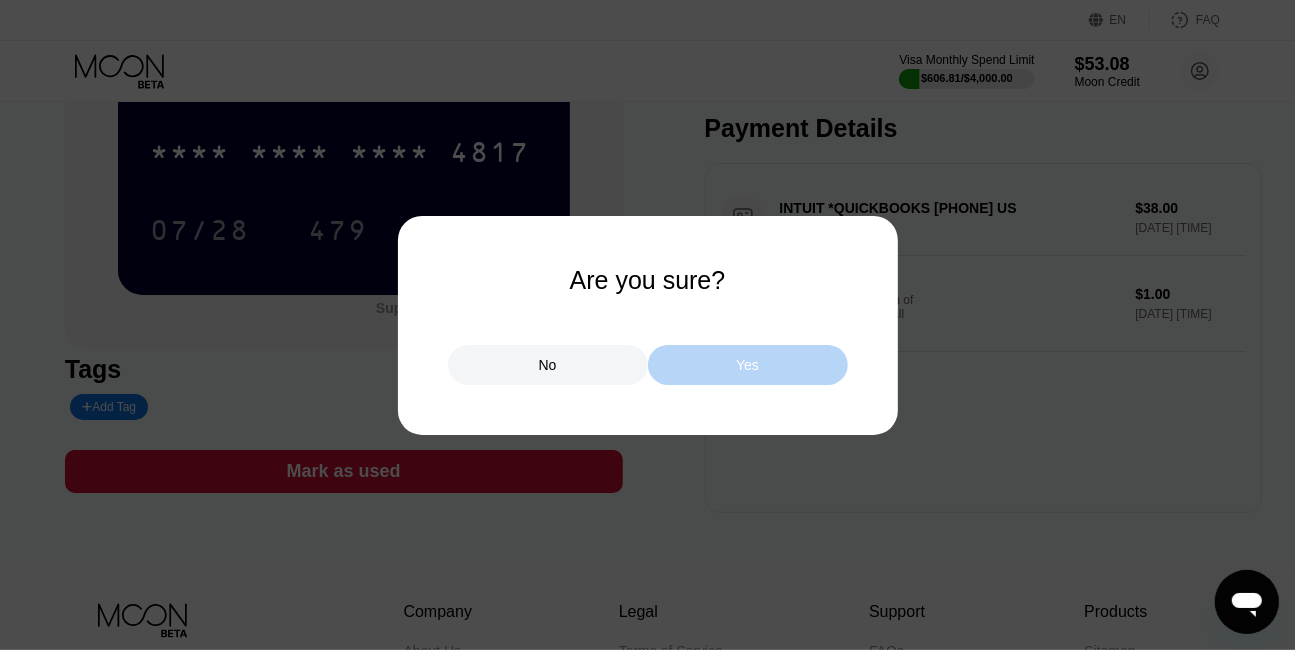 click on "Yes" at bounding box center (748, 365) 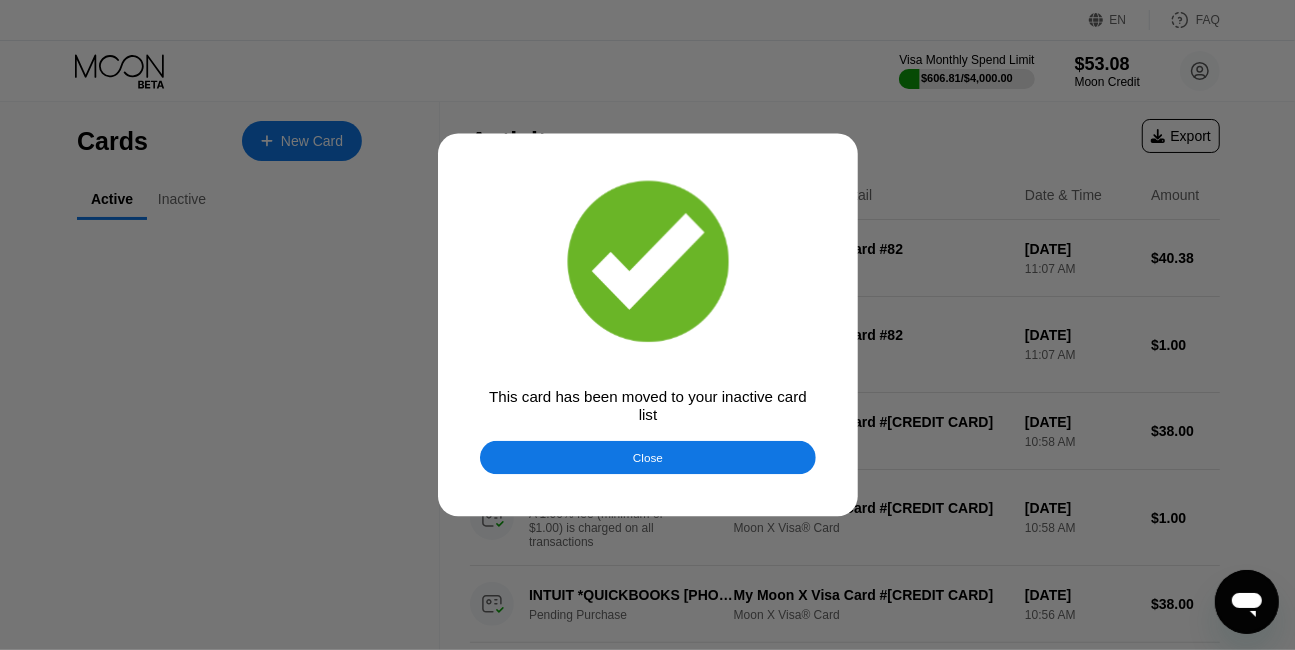 scroll, scrollTop: 0, scrollLeft: 0, axis: both 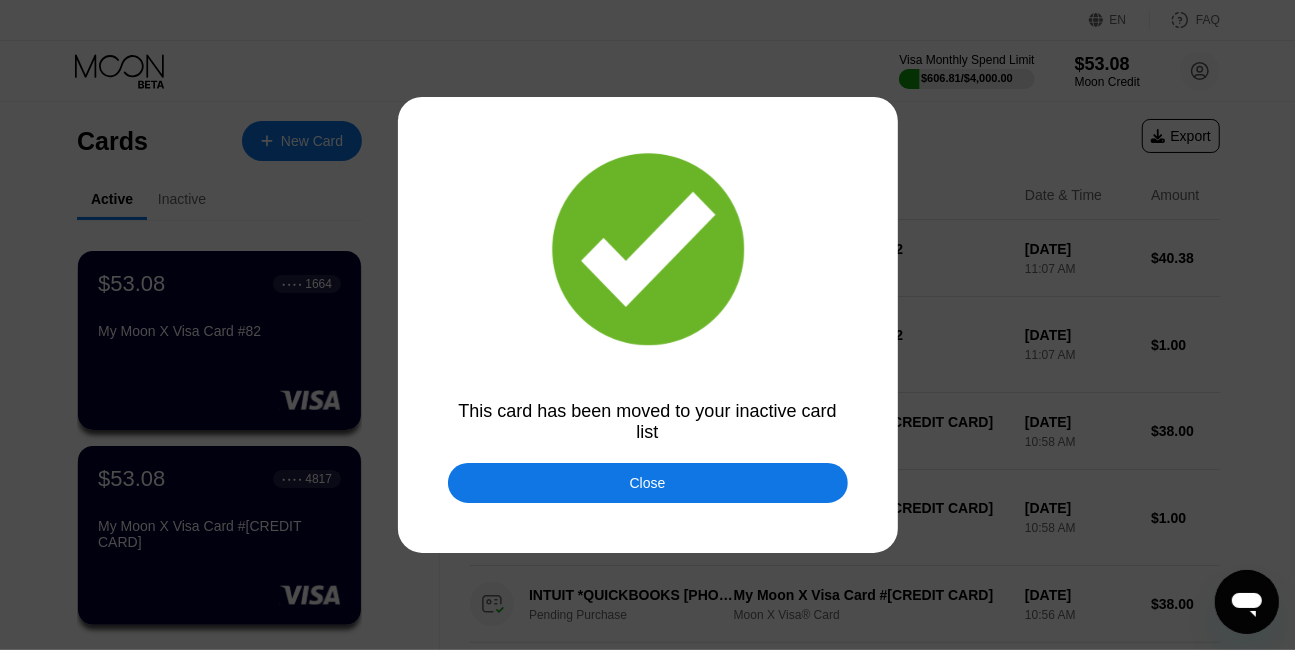 click on "Close" at bounding box center [648, 483] 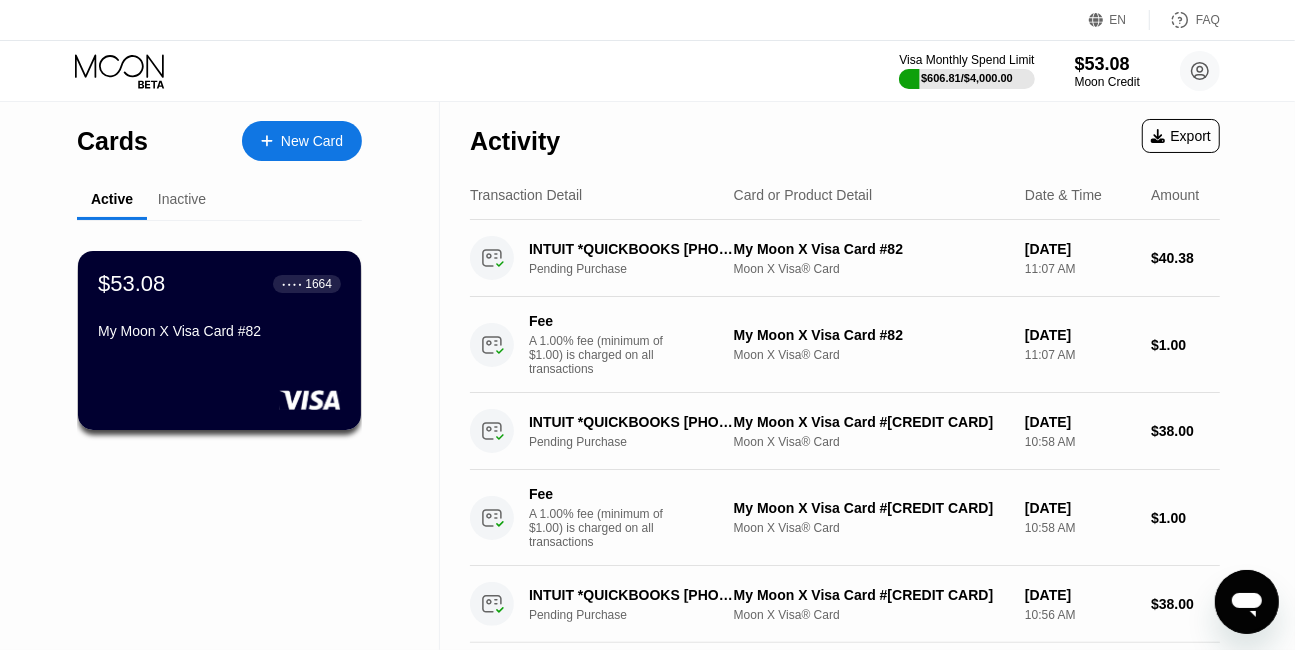 click on "My Moon X Visa Card #82" at bounding box center (219, 335) 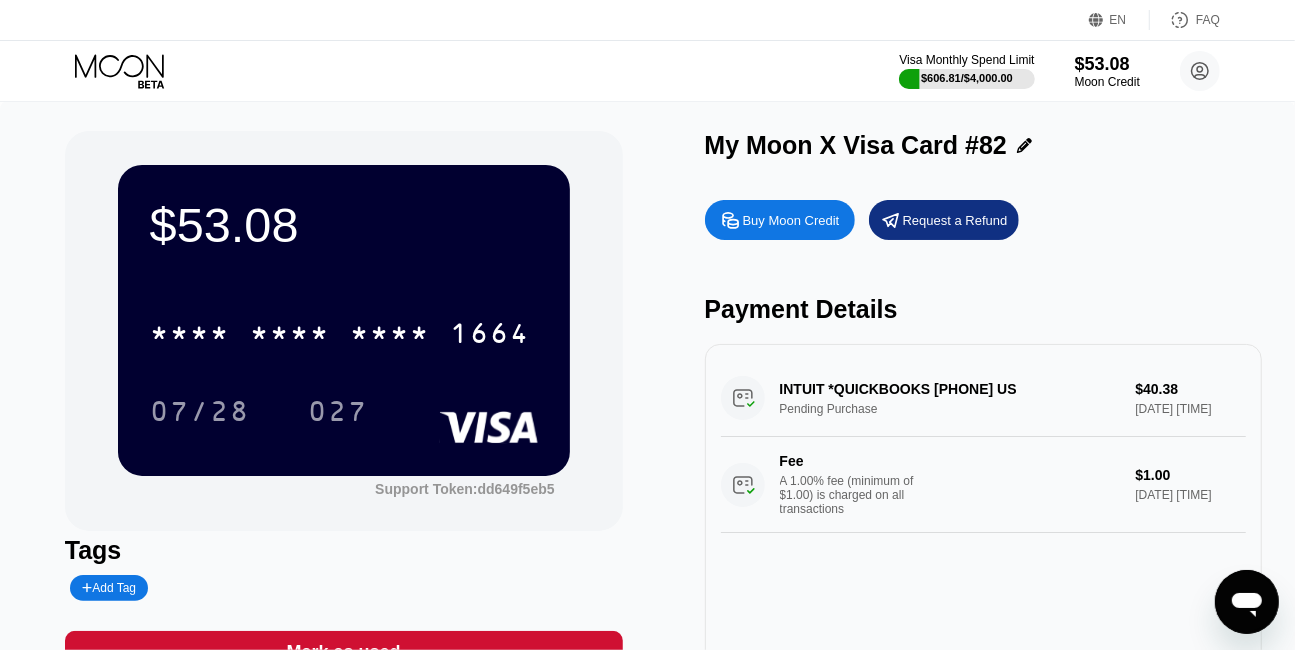 scroll, scrollTop: 272, scrollLeft: 0, axis: vertical 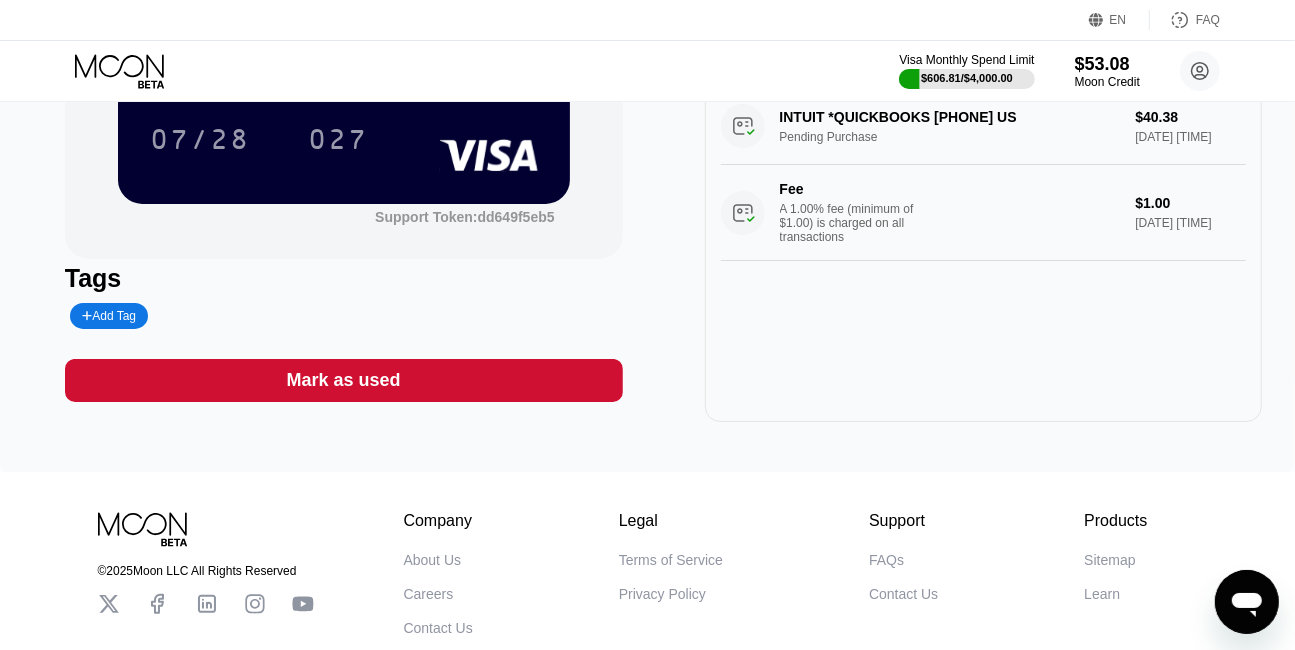 click on "$53.08 * * * * * * * * * * * * 1664 07/28 027 Support Token:  dd649f5eb5 Tags  Add Tag Mark as used" at bounding box center (344, 140) 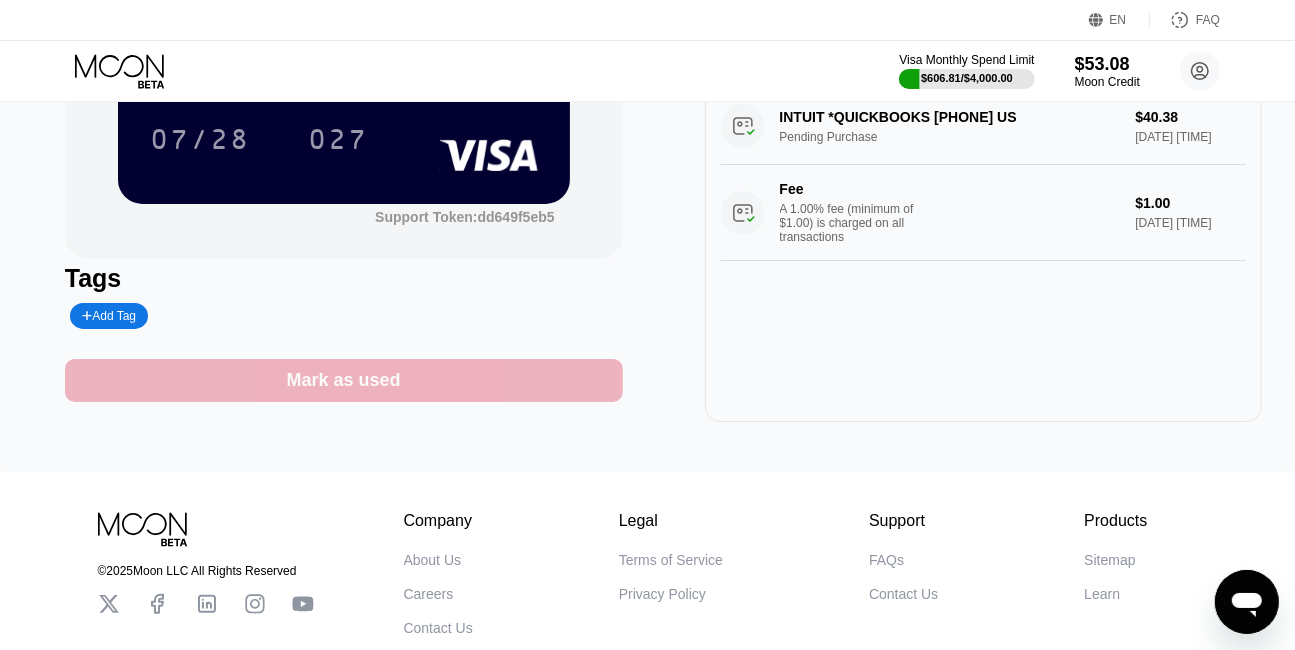 click on "Mark as used" at bounding box center (344, 380) 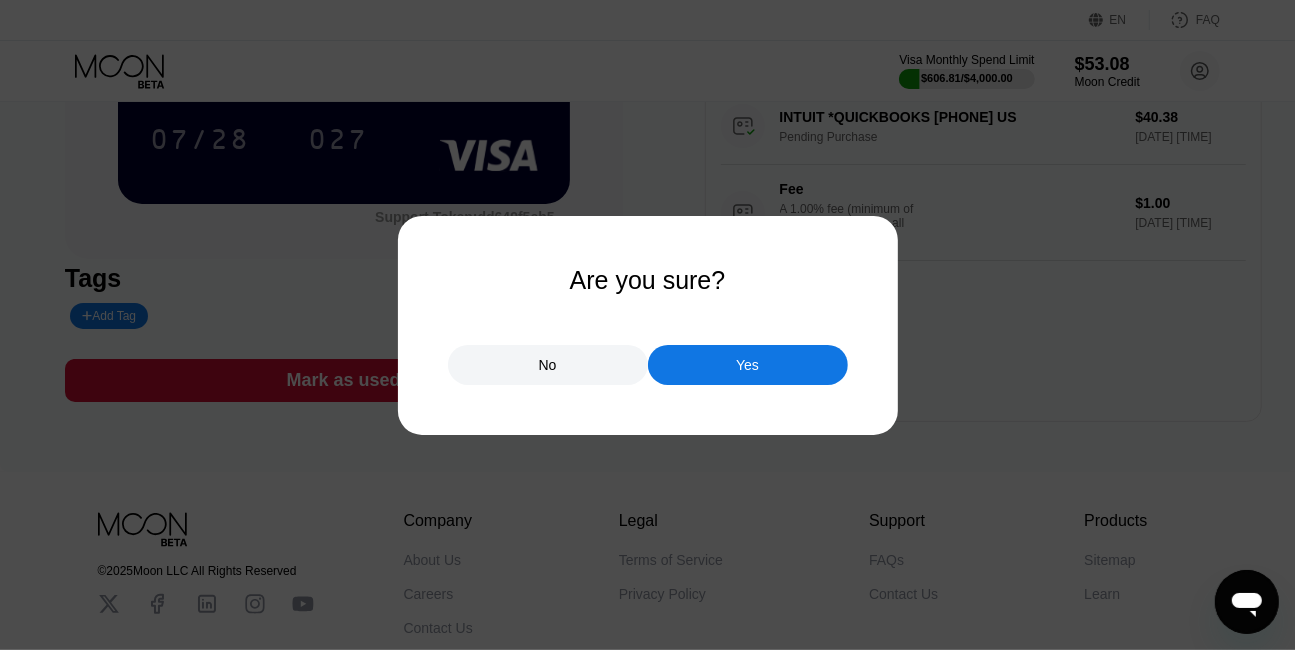 click on "Yes" at bounding box center (748, 365) 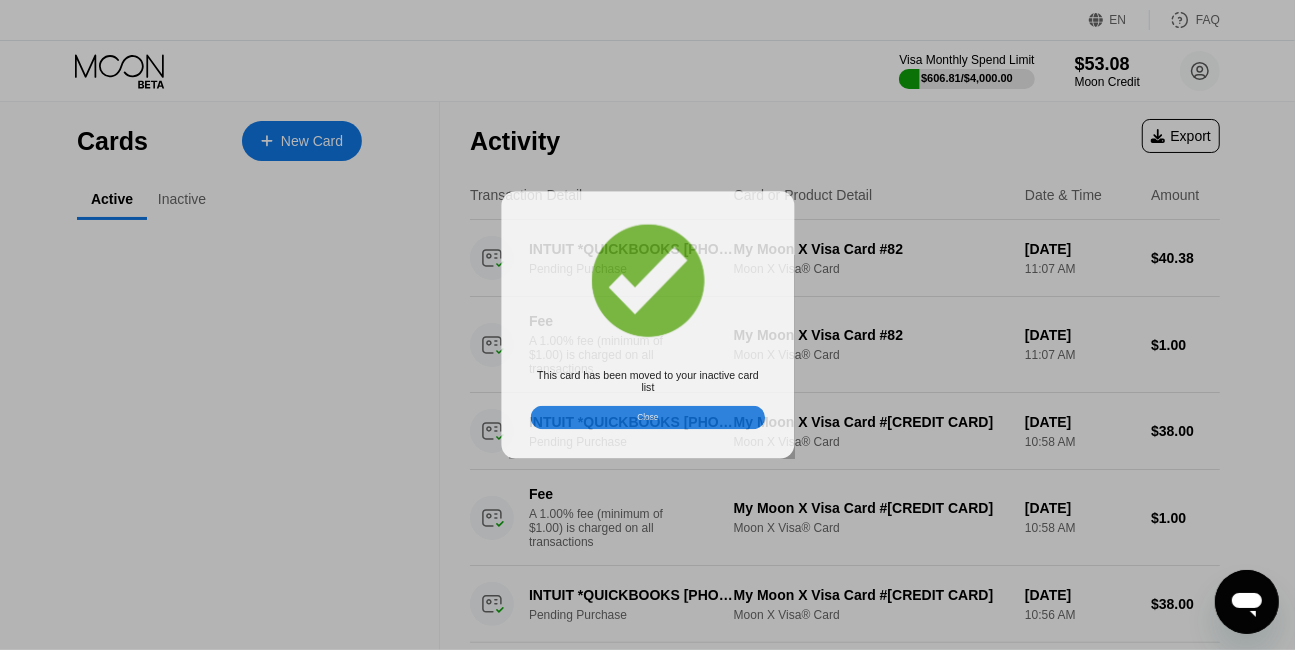 scroll, scrollTop: 0, scrollLeft: 0, axis: both 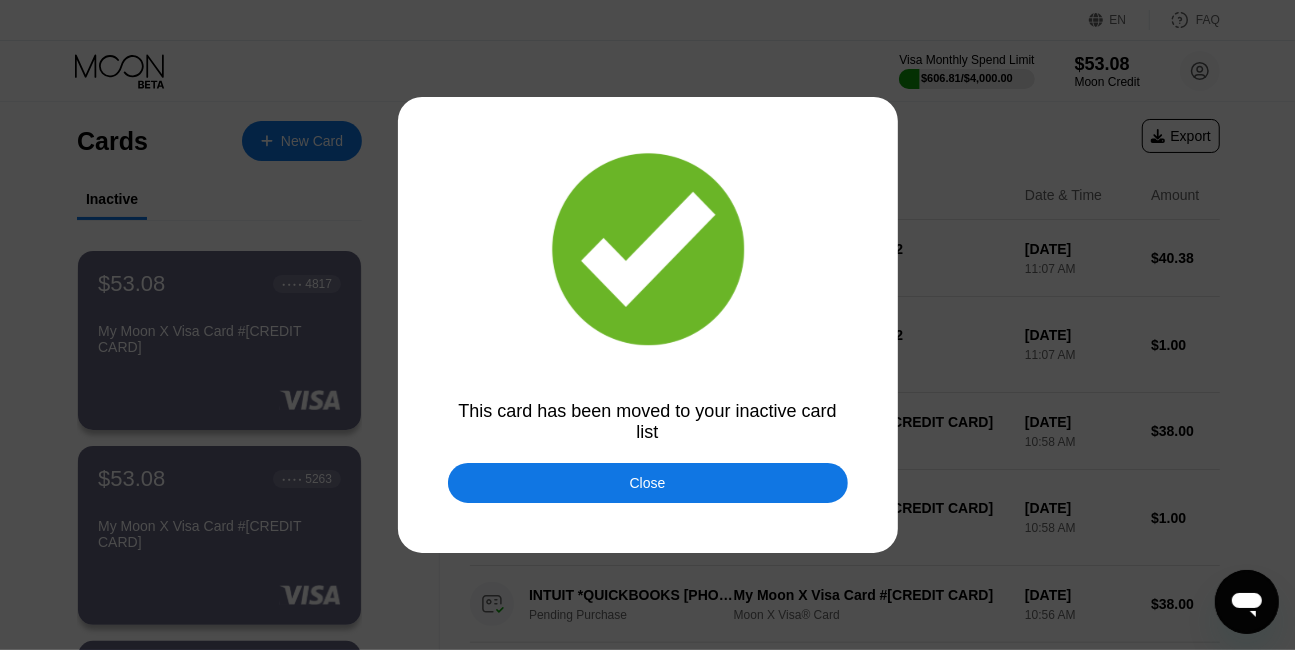 click on "Close" at bounding box center [648, 483] 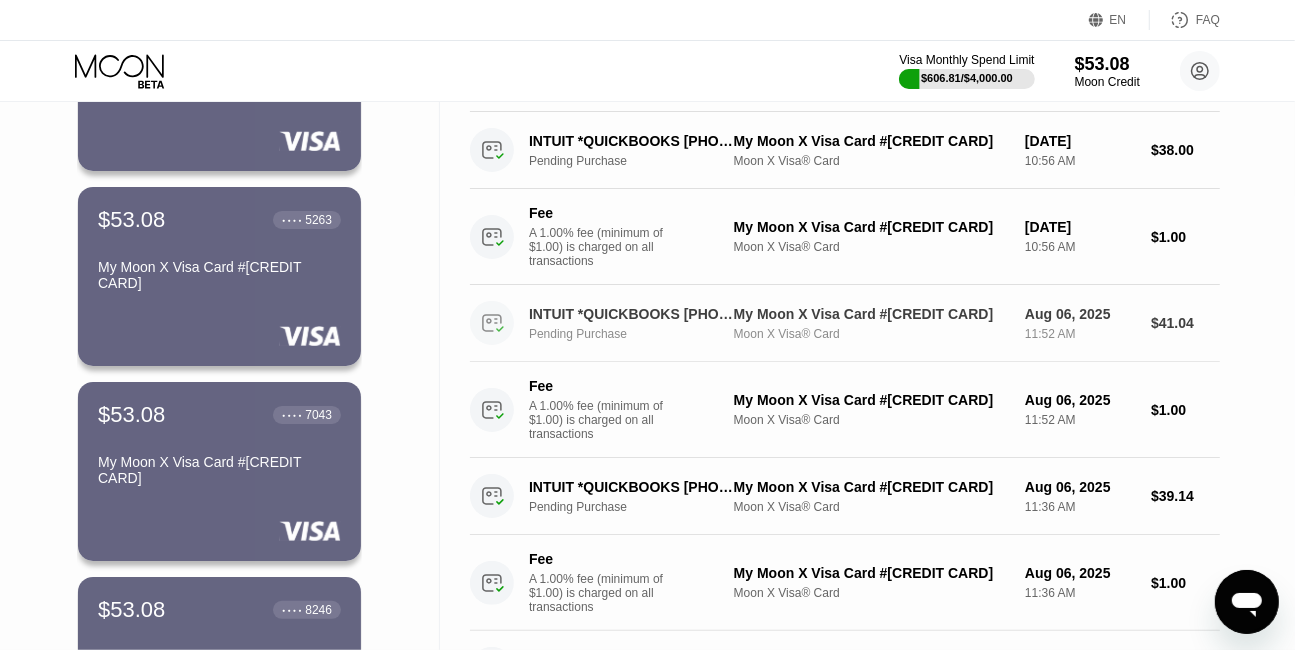 scroll, scrollTop: 0, scrollLeft: 0, axis: both 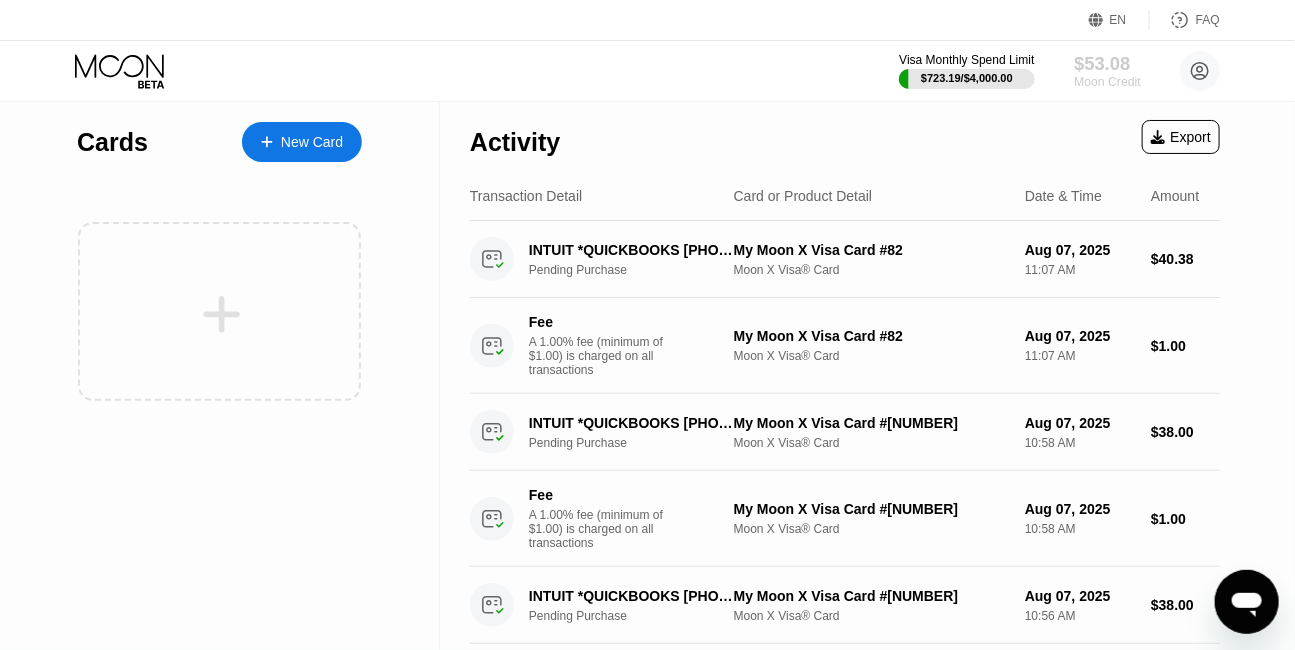 click on "$53.08" at bounding box center (1107, 63) 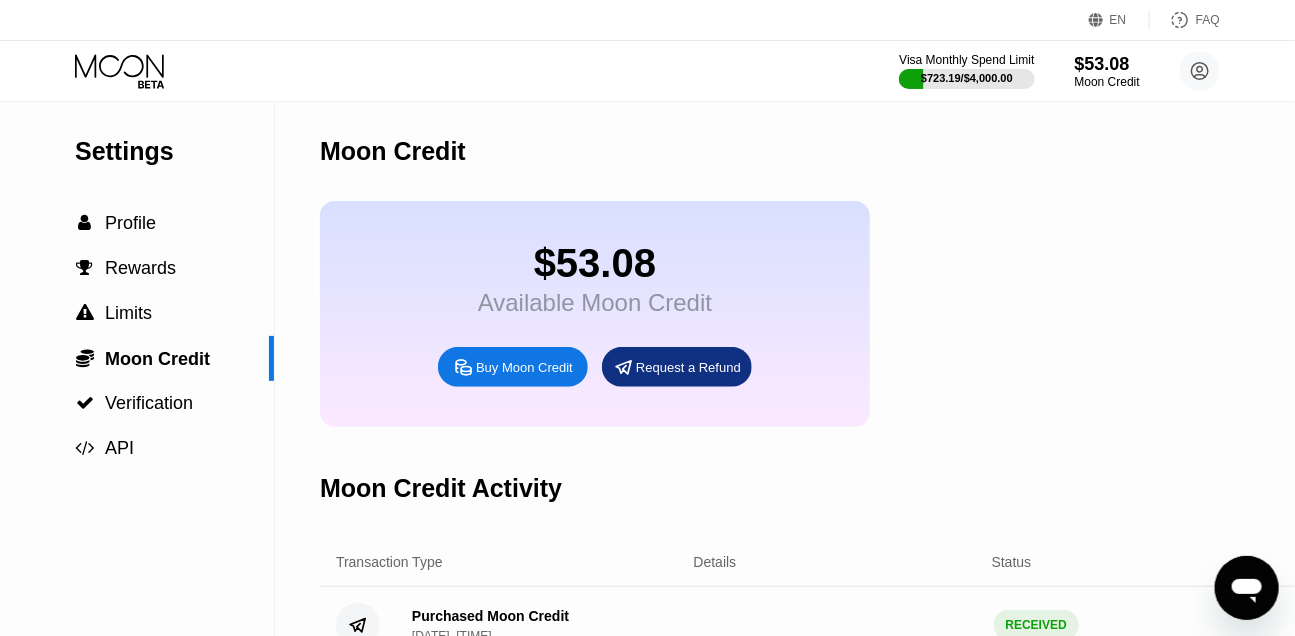 click on "Buy Moon Credit" at bounding box center (513, 367) 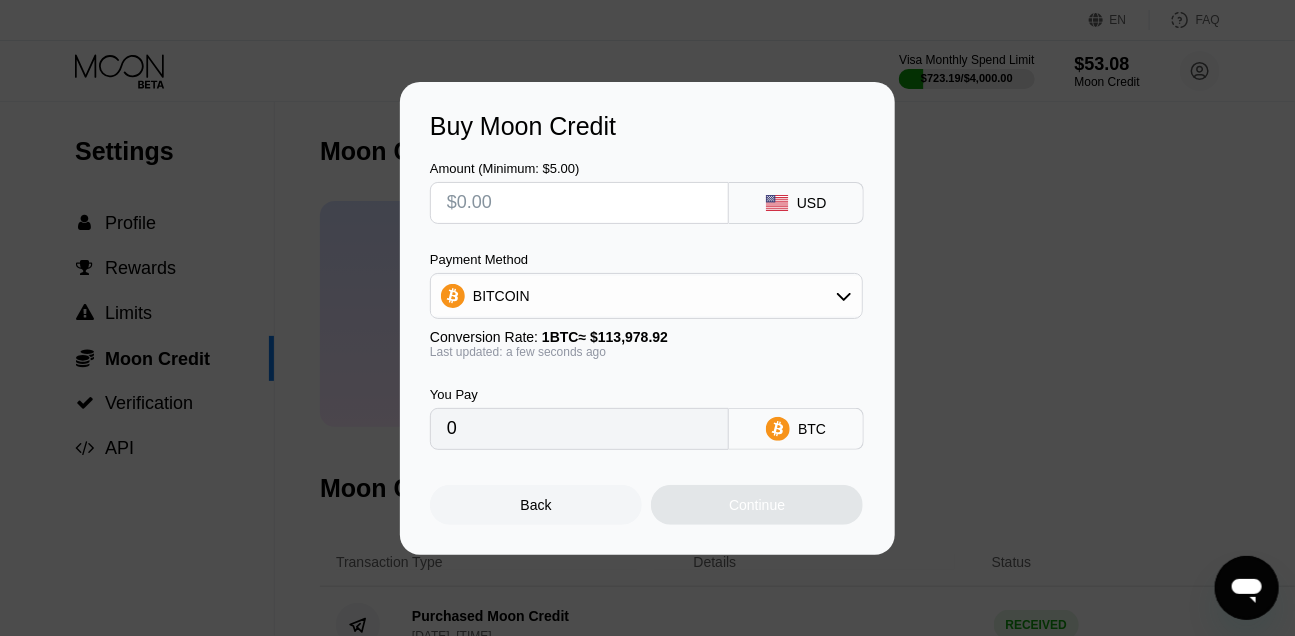 click at bounding box center [579, 203] 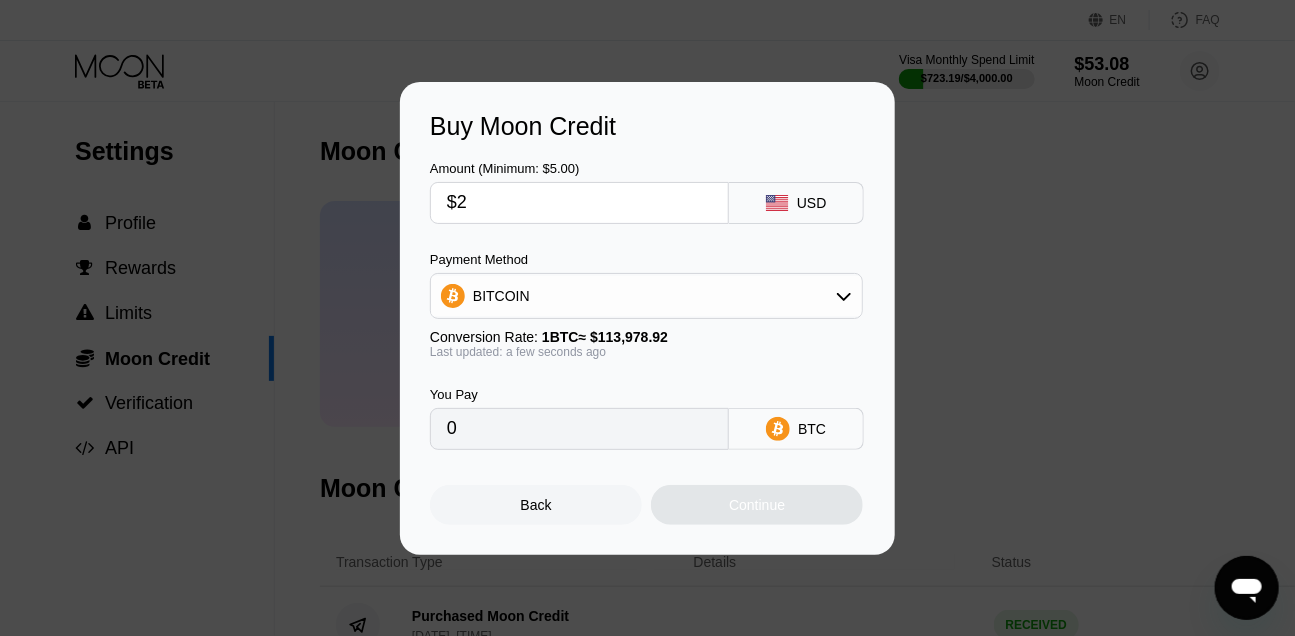 type on "0.00001755" 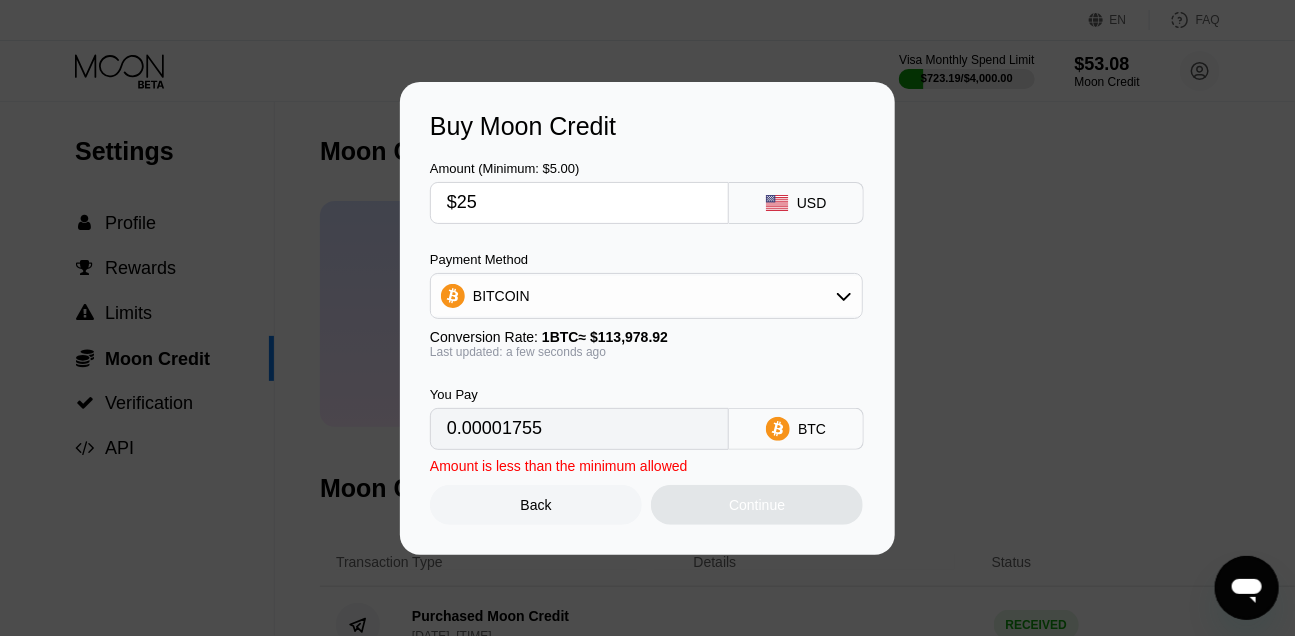 type on "$250" 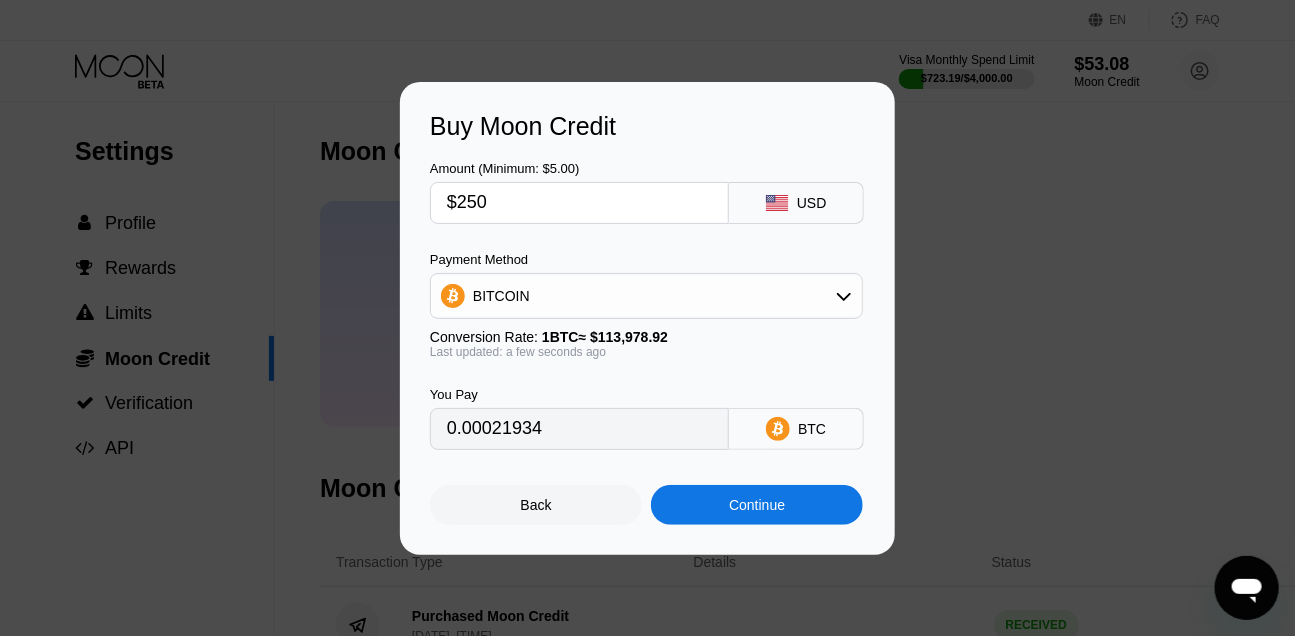 type on "0.00219339" 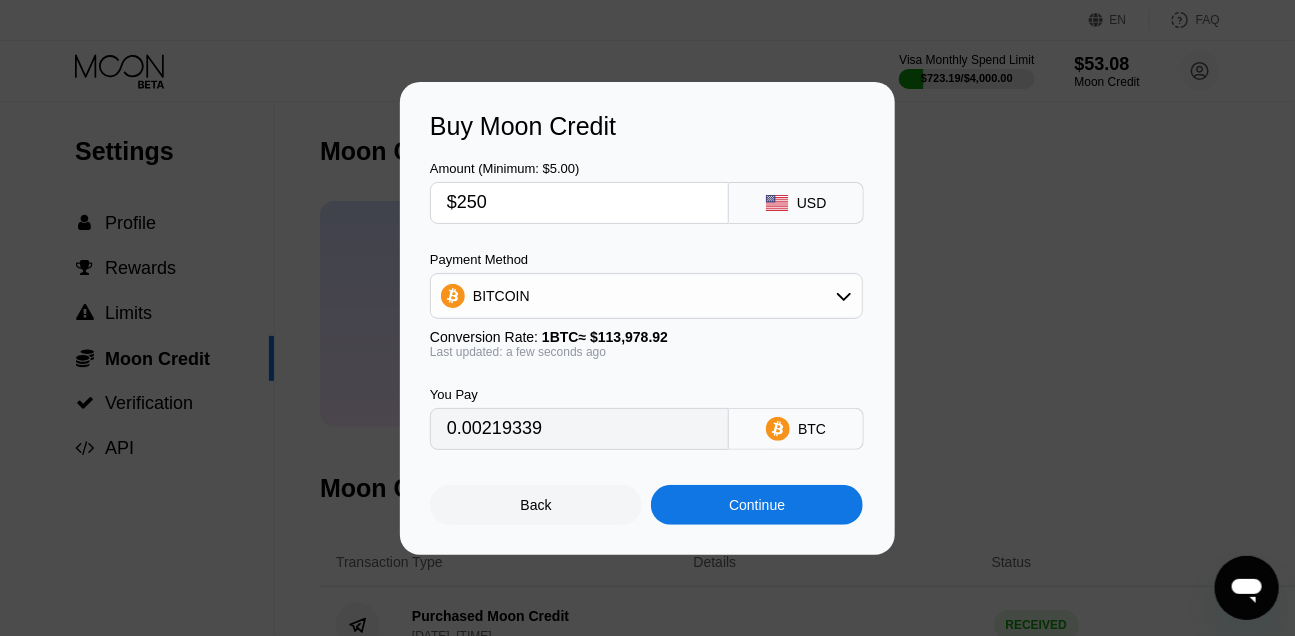 type on "$250" 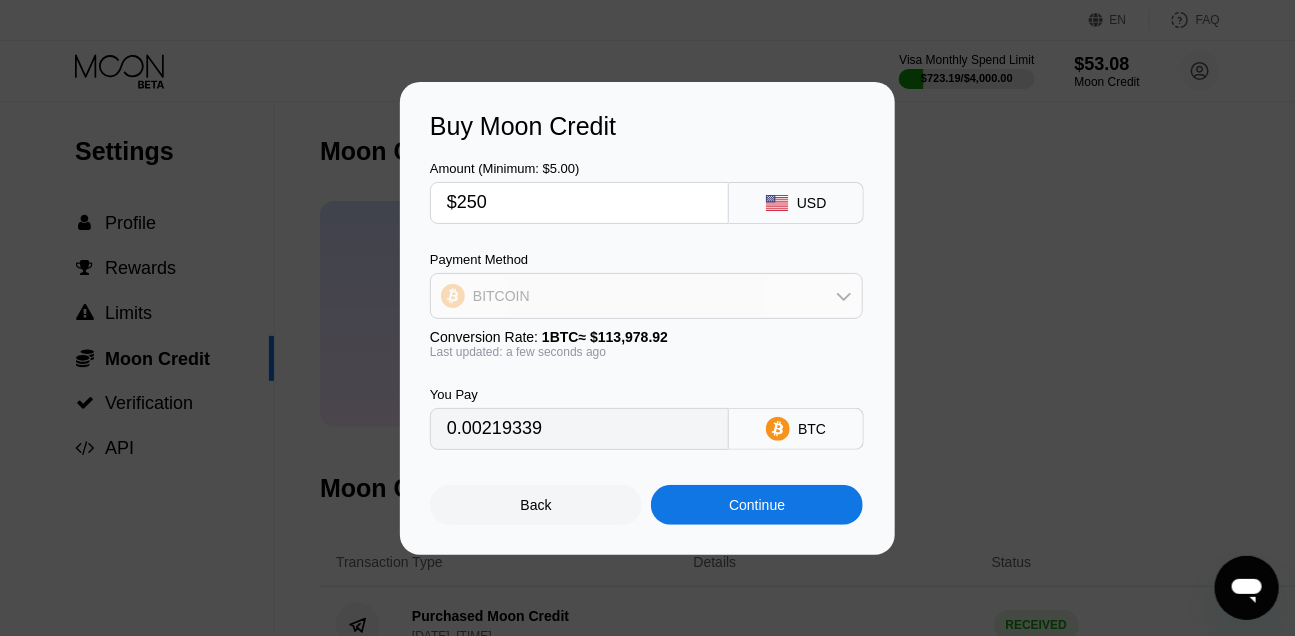 click on "BITCOIN" at bounding box center (646, 296) 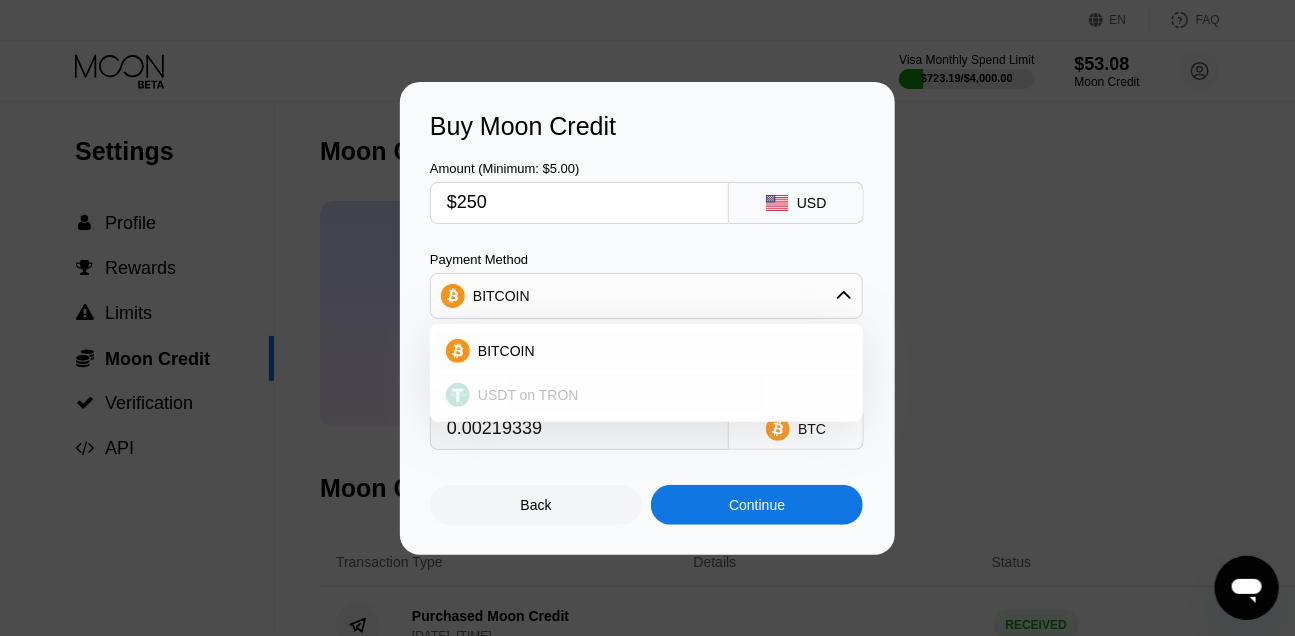 click on "USDT on TRON" at bounding box center [528, 395] 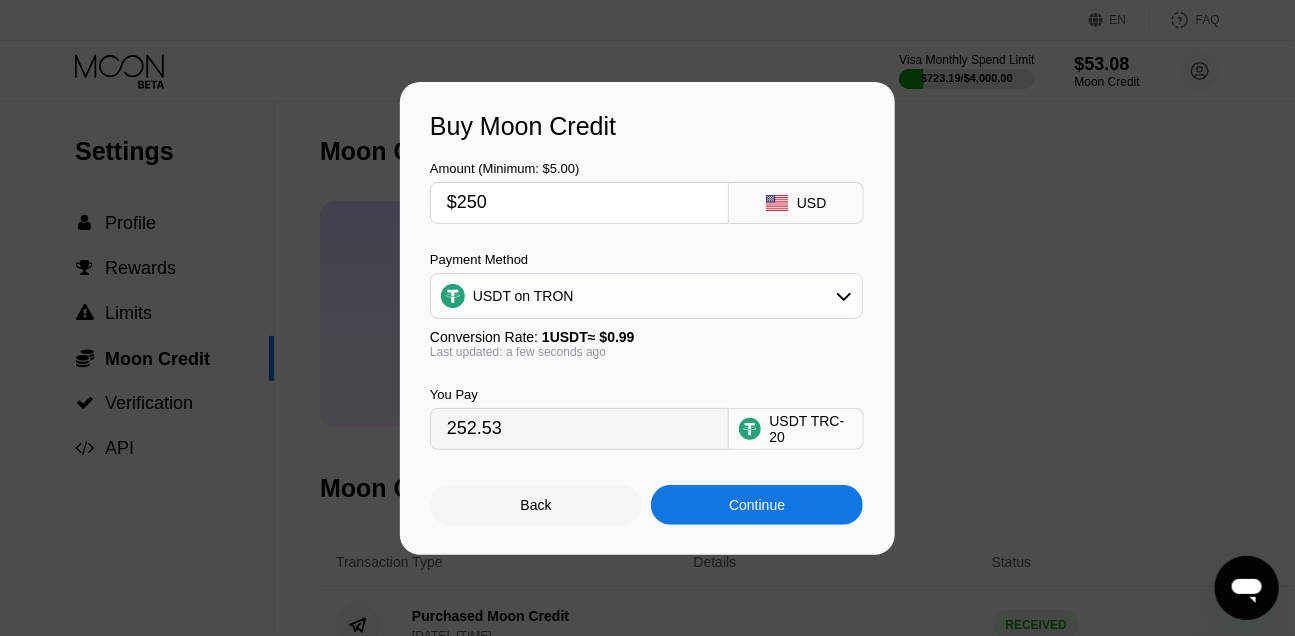 click on "Continue" at bounding box center (757, 505) 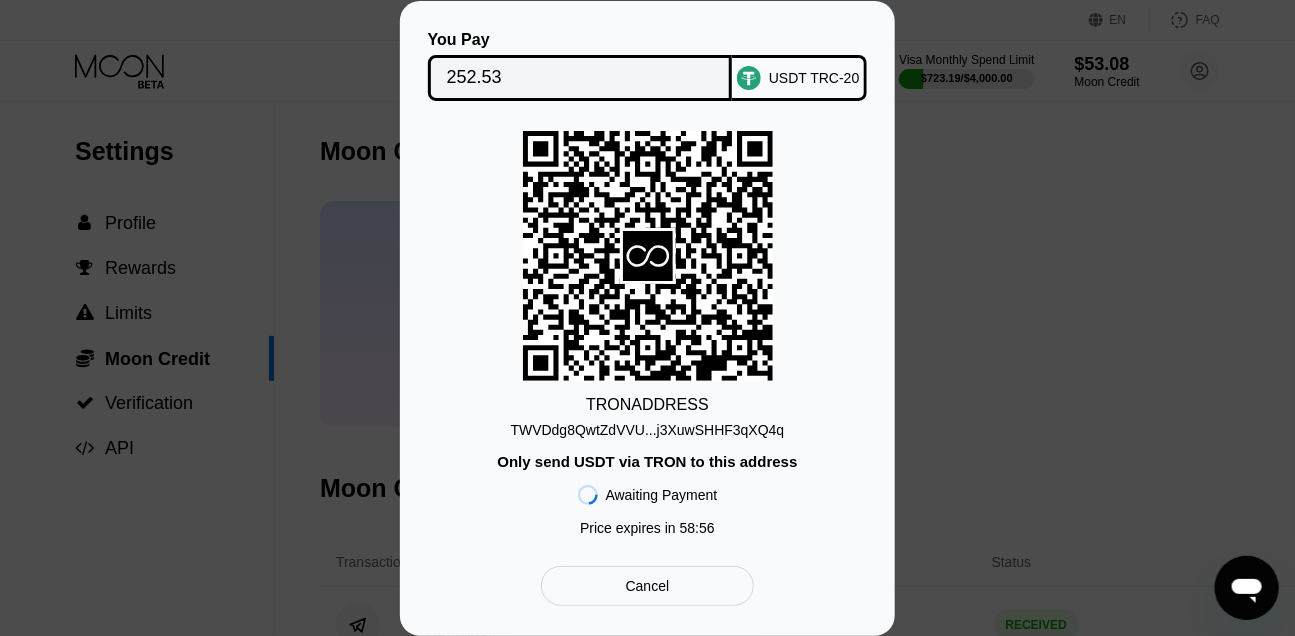 click on "TWVDdg8QwtZdVVU...j3XuwSHHF3qXQ4q" at bounding box center [648, 430] 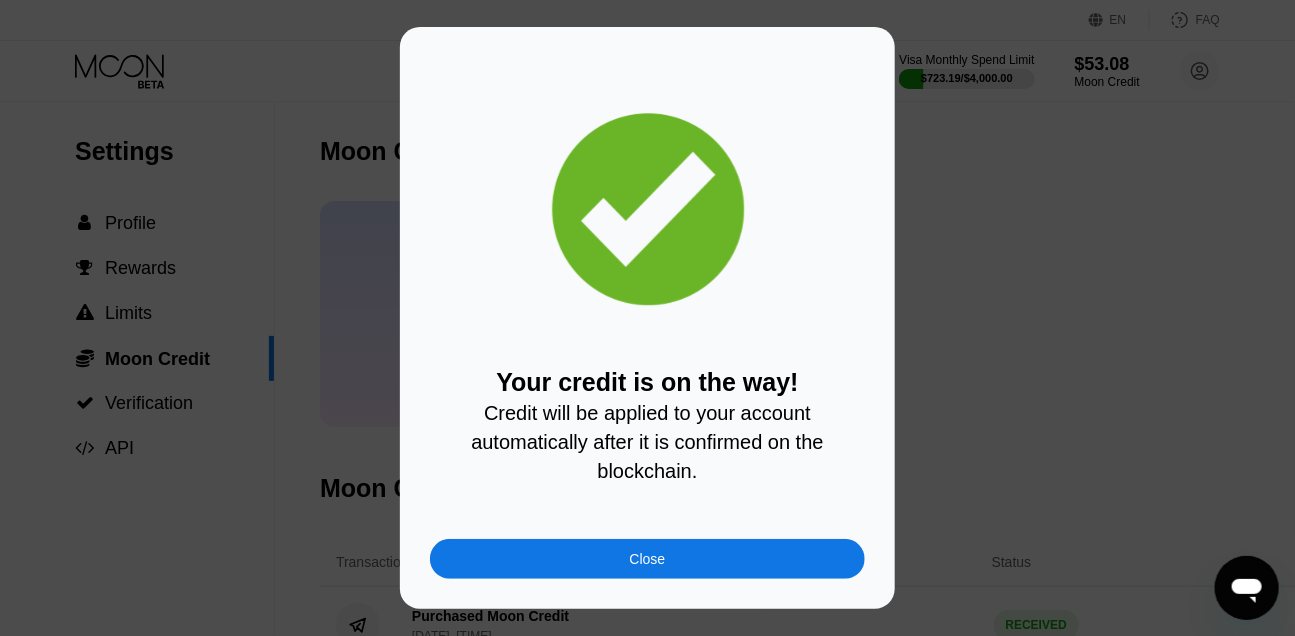 click on "Close" at bounding box center (647, 559) 